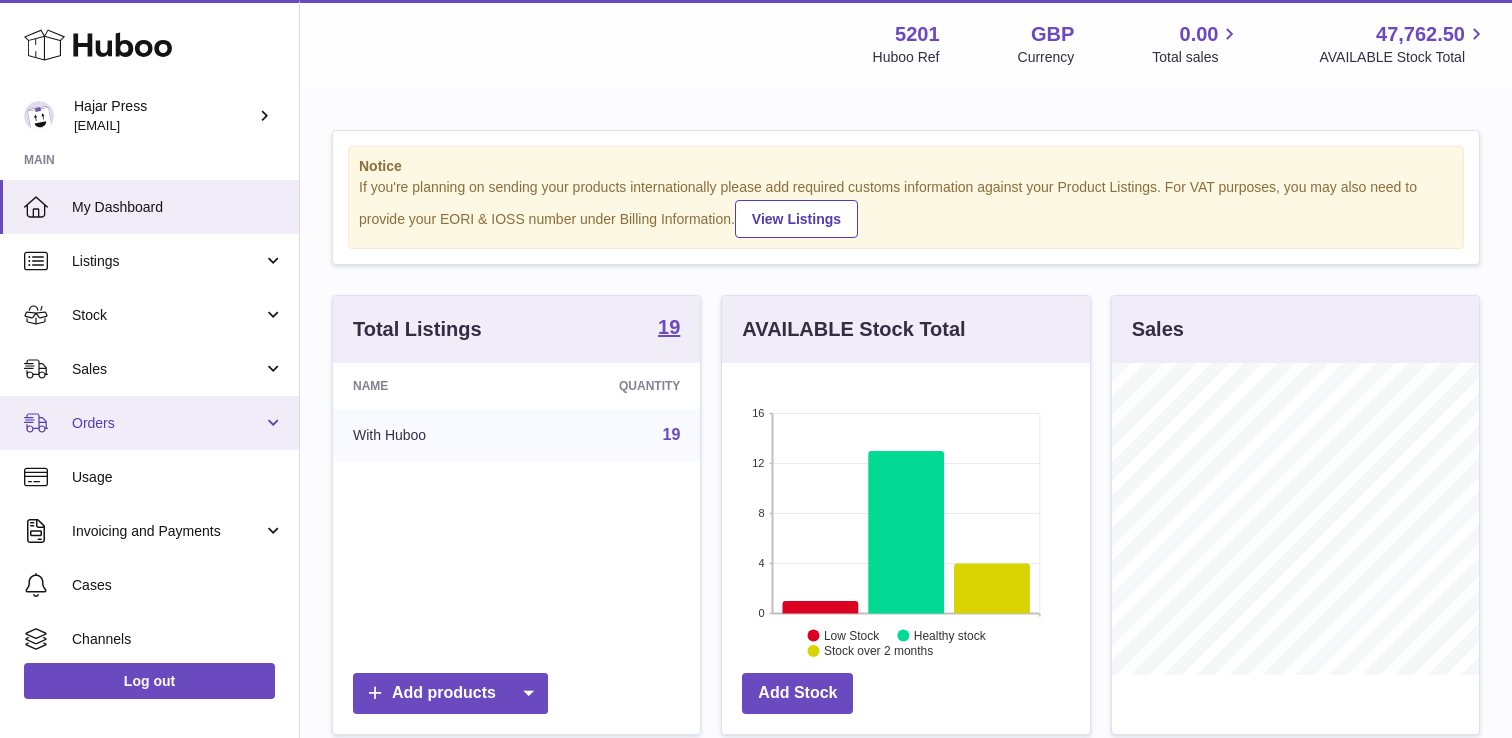 scroll, scrollTop: 0, scrollLeft: 0, axis: both 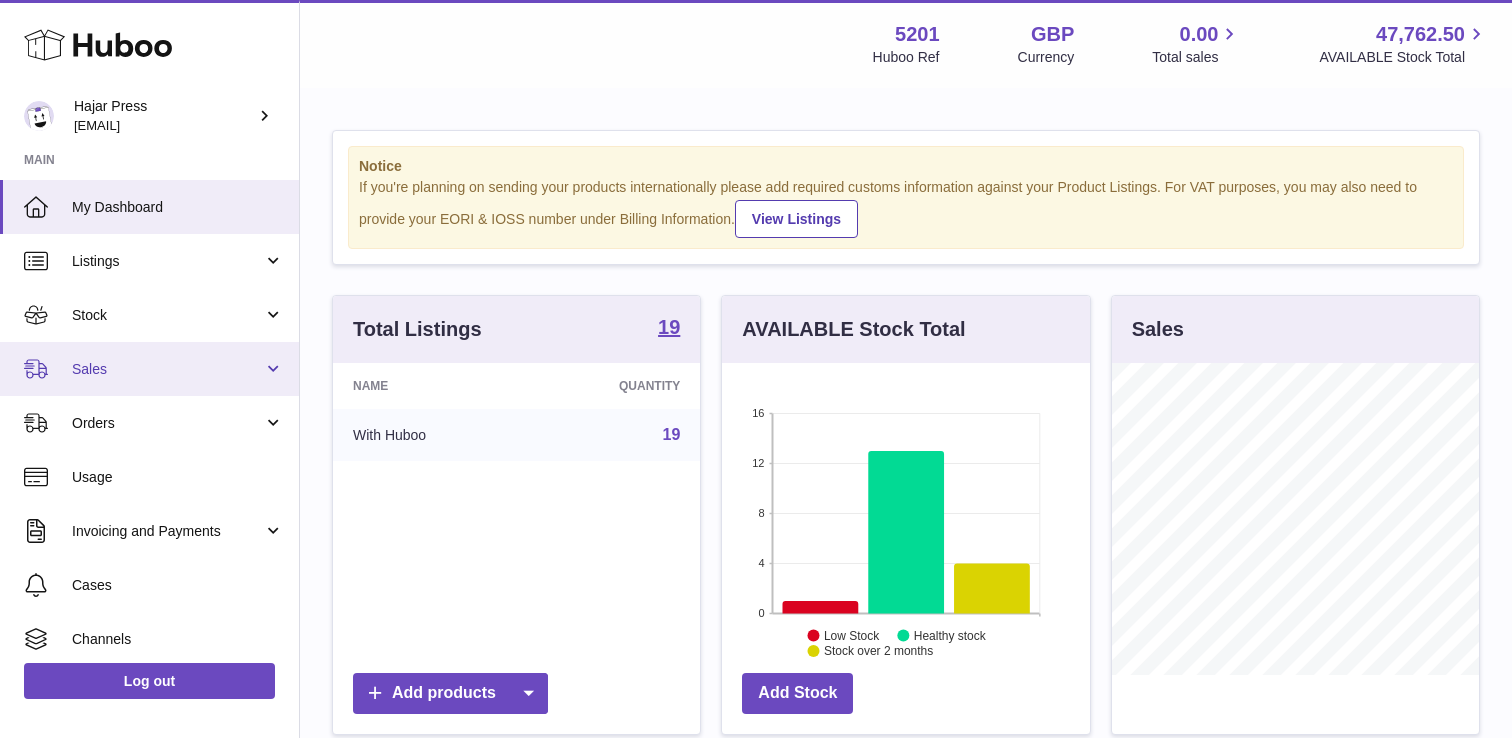 click on "Sales" at bounding box center (149, 369) 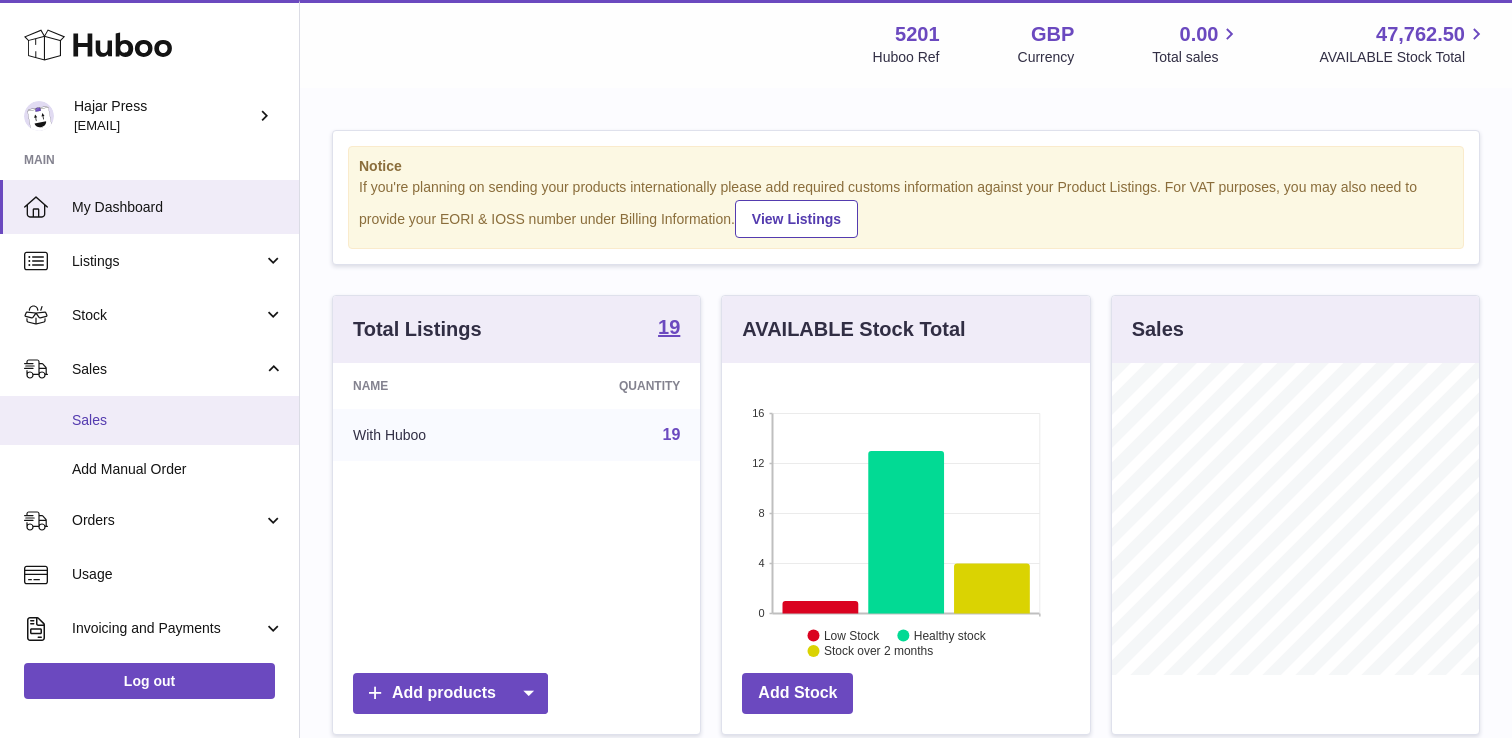 click on "Sales" at bounding box center [149, 420] 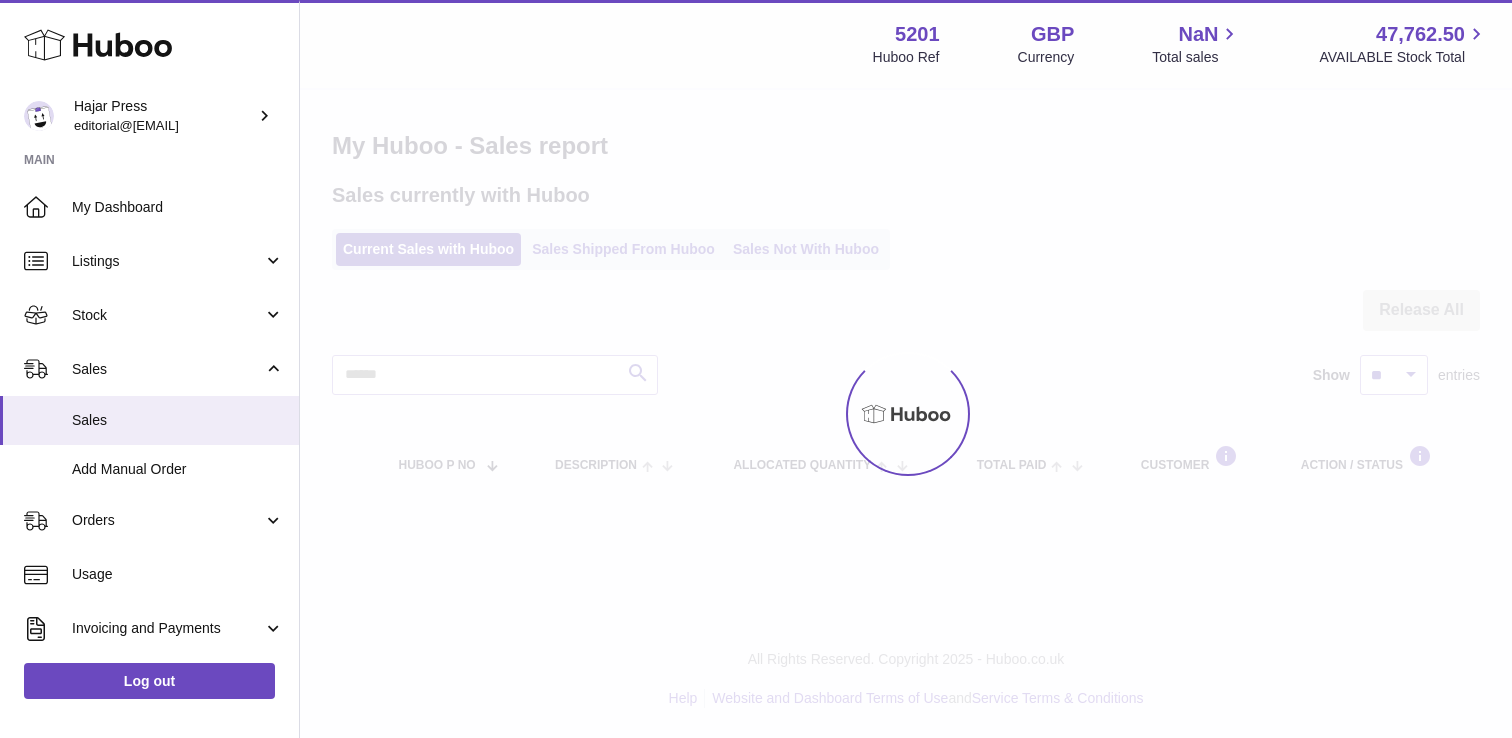 scroll, scrollTop: 0, scrollLeft: 0, axis: both 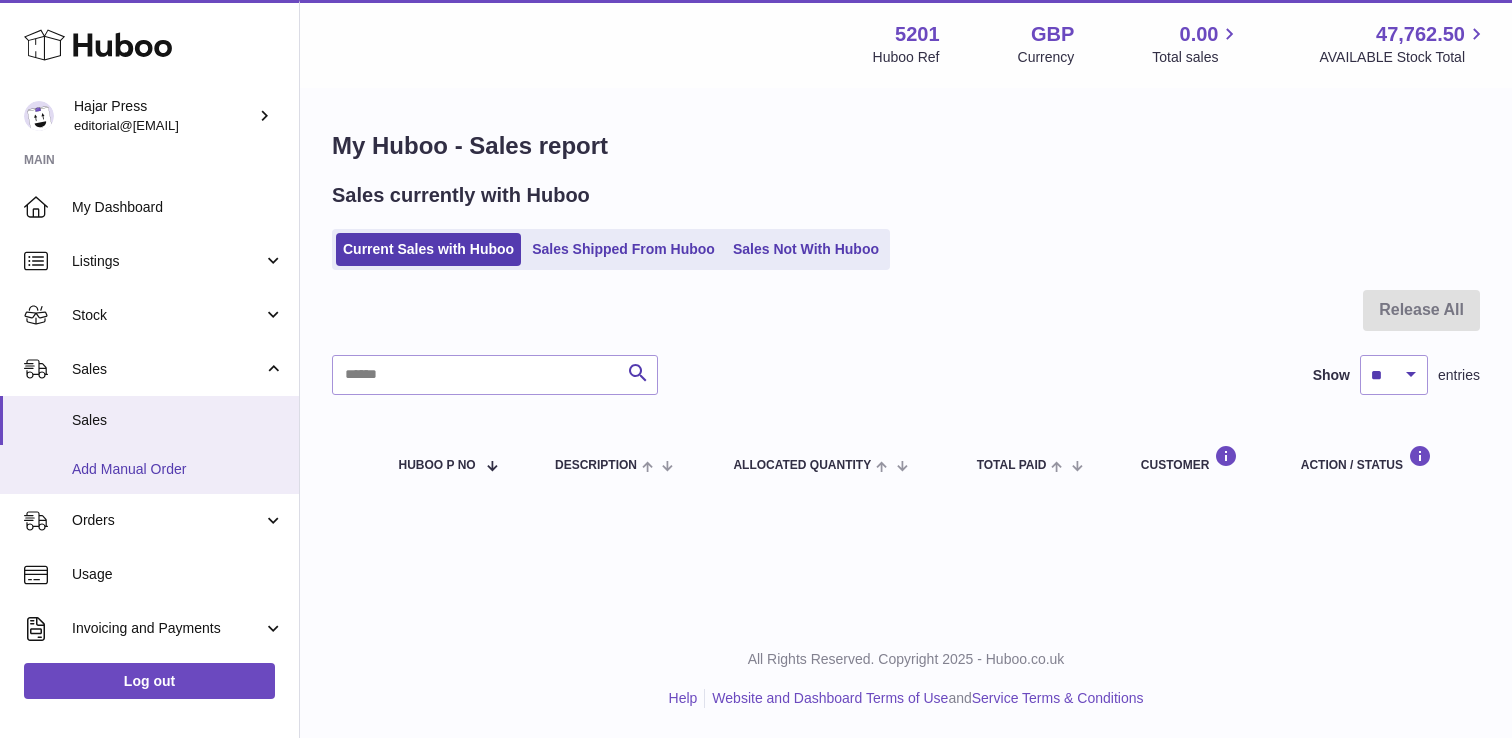 click on "Add Manual Order" at bounding box center (178, 469) 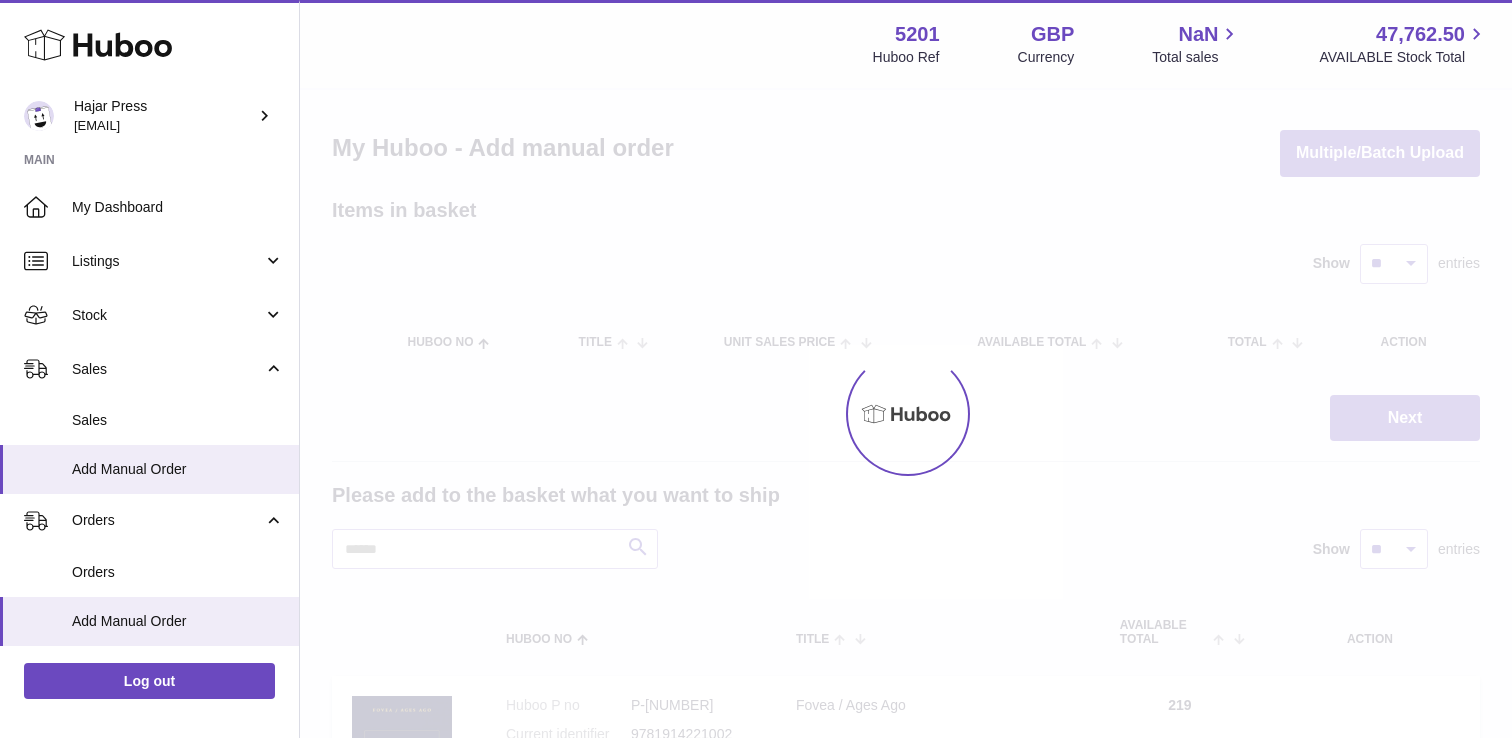 scroll, scrollTop: 0, scrollLeft: 0, axis: both 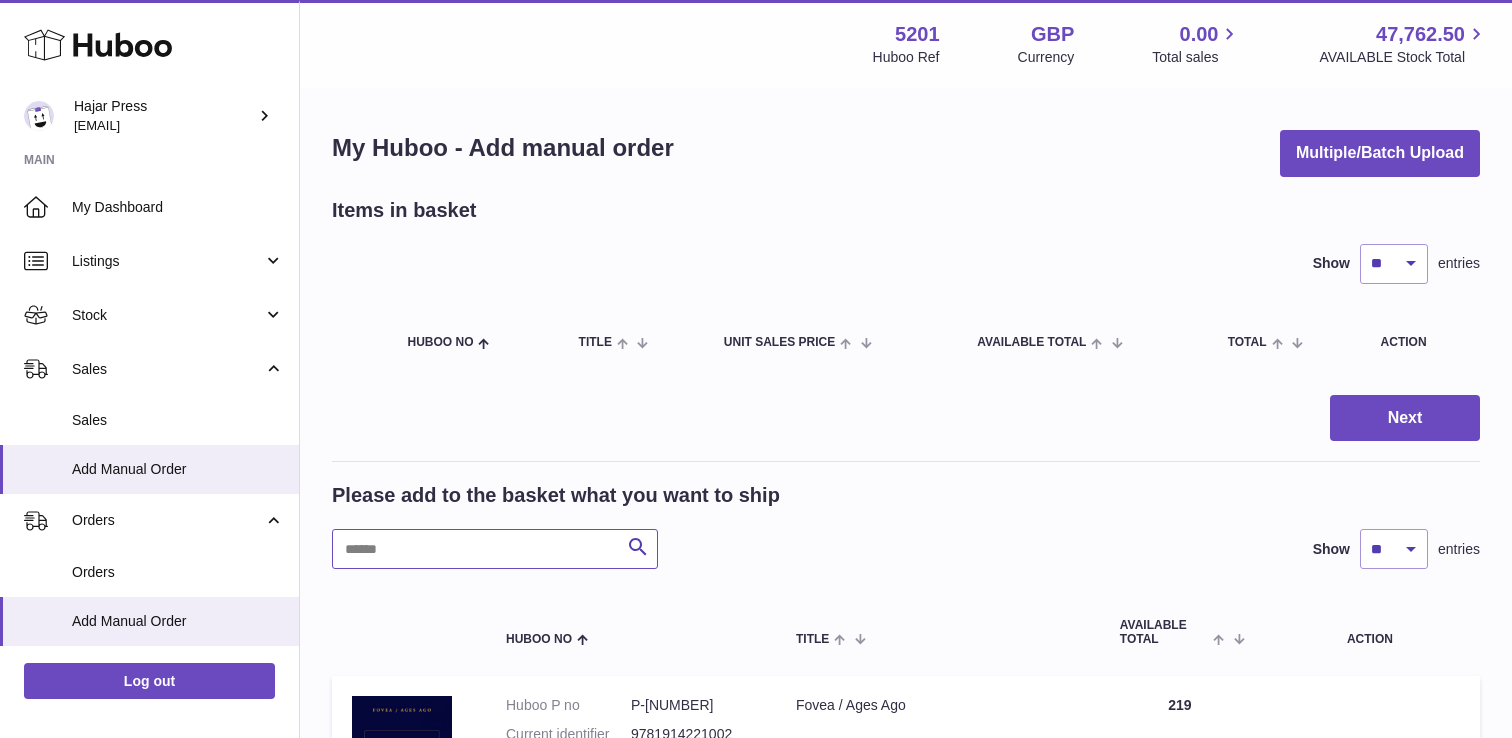 click at bounding box center (495, 549) 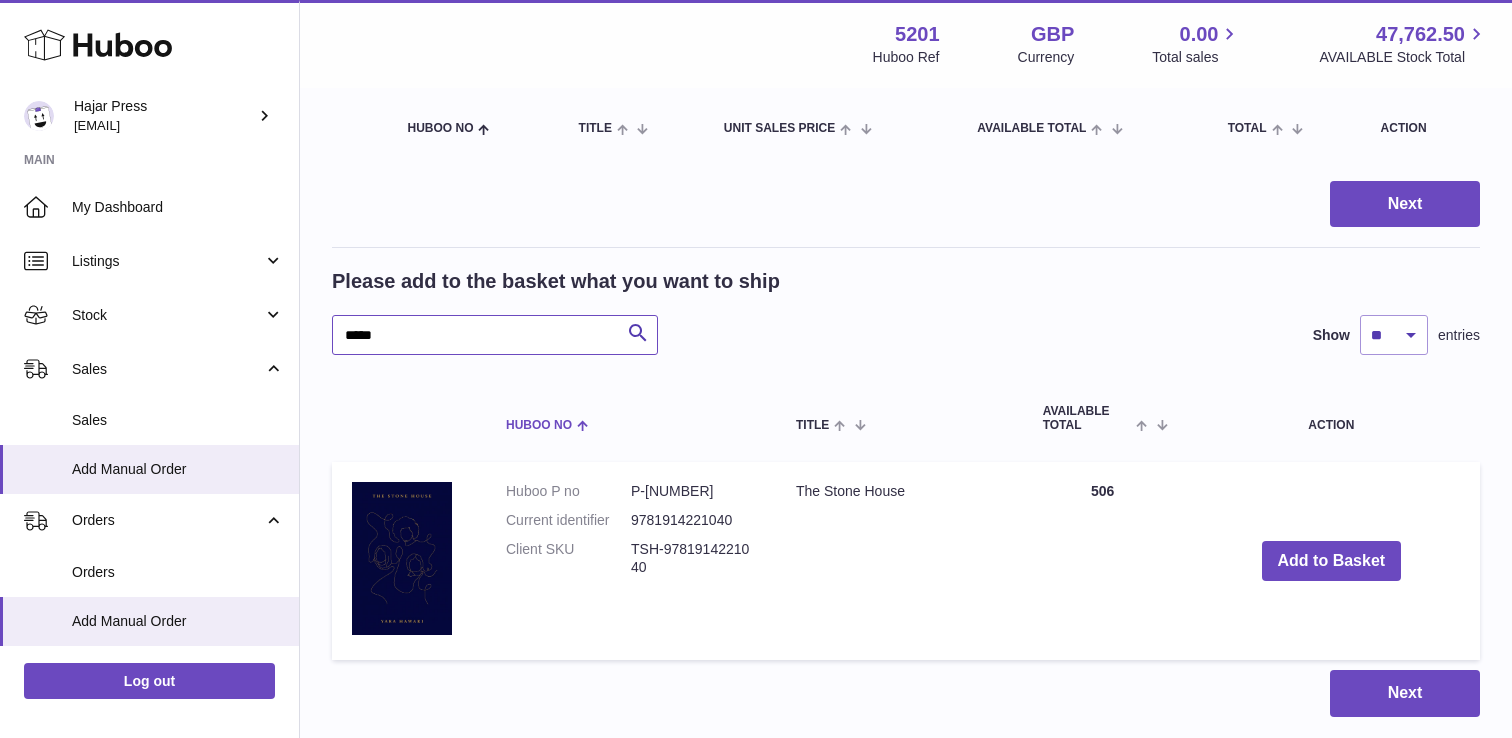 scroll, scrollTop: 351, scrollLeft: 0, axis: vertical 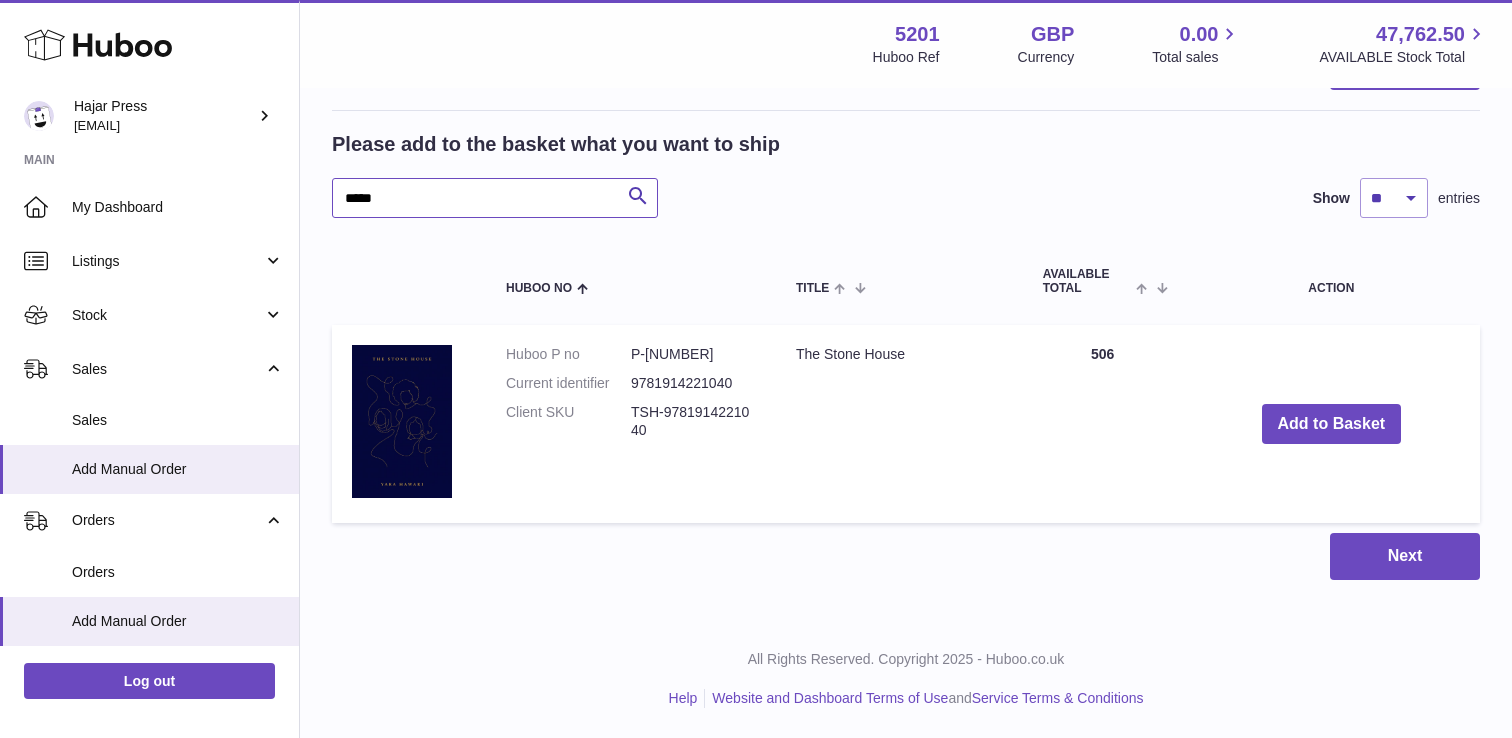 type on "*****" 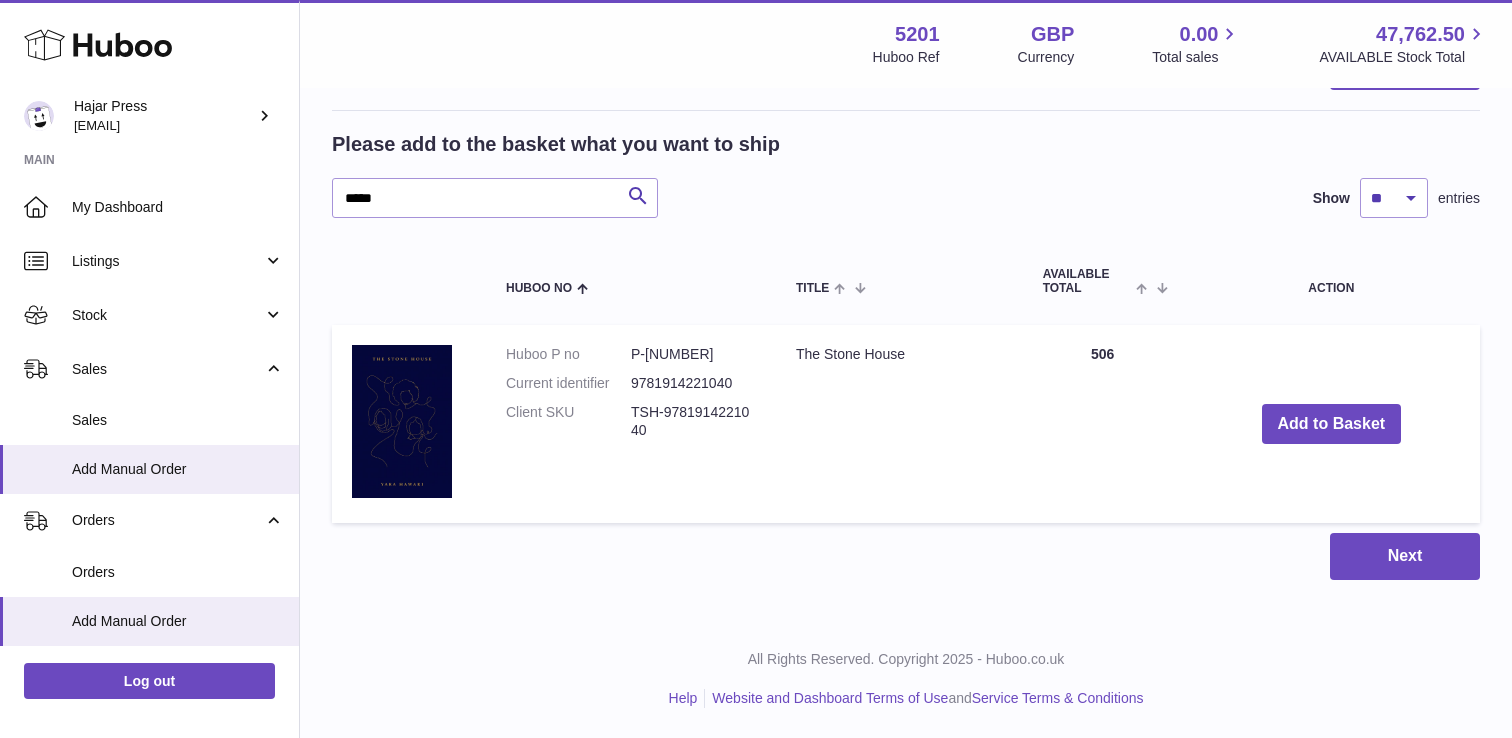 click on "Add to Basket" at bounding box center (1331, 424) 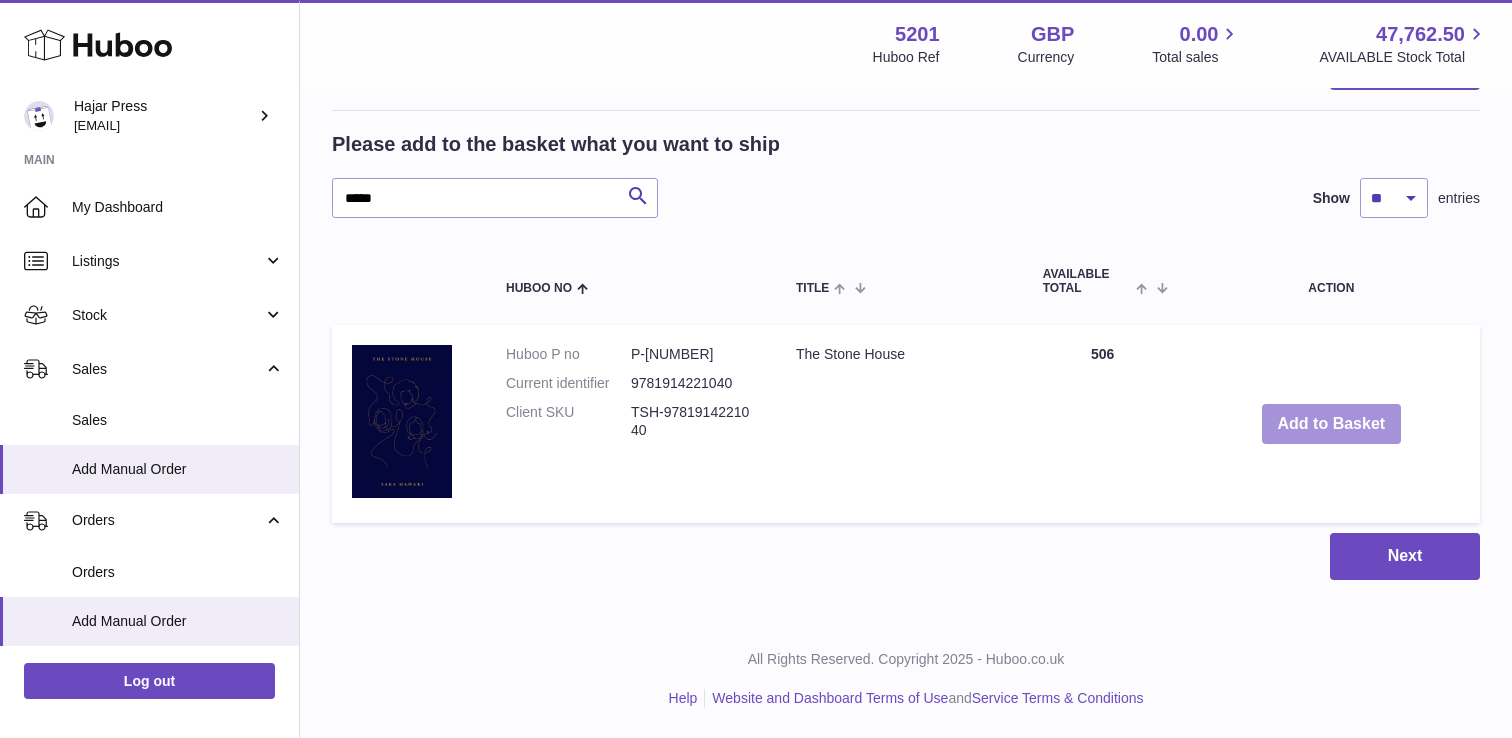 click on "Add to Basket" at bounding box center (1332, 424) 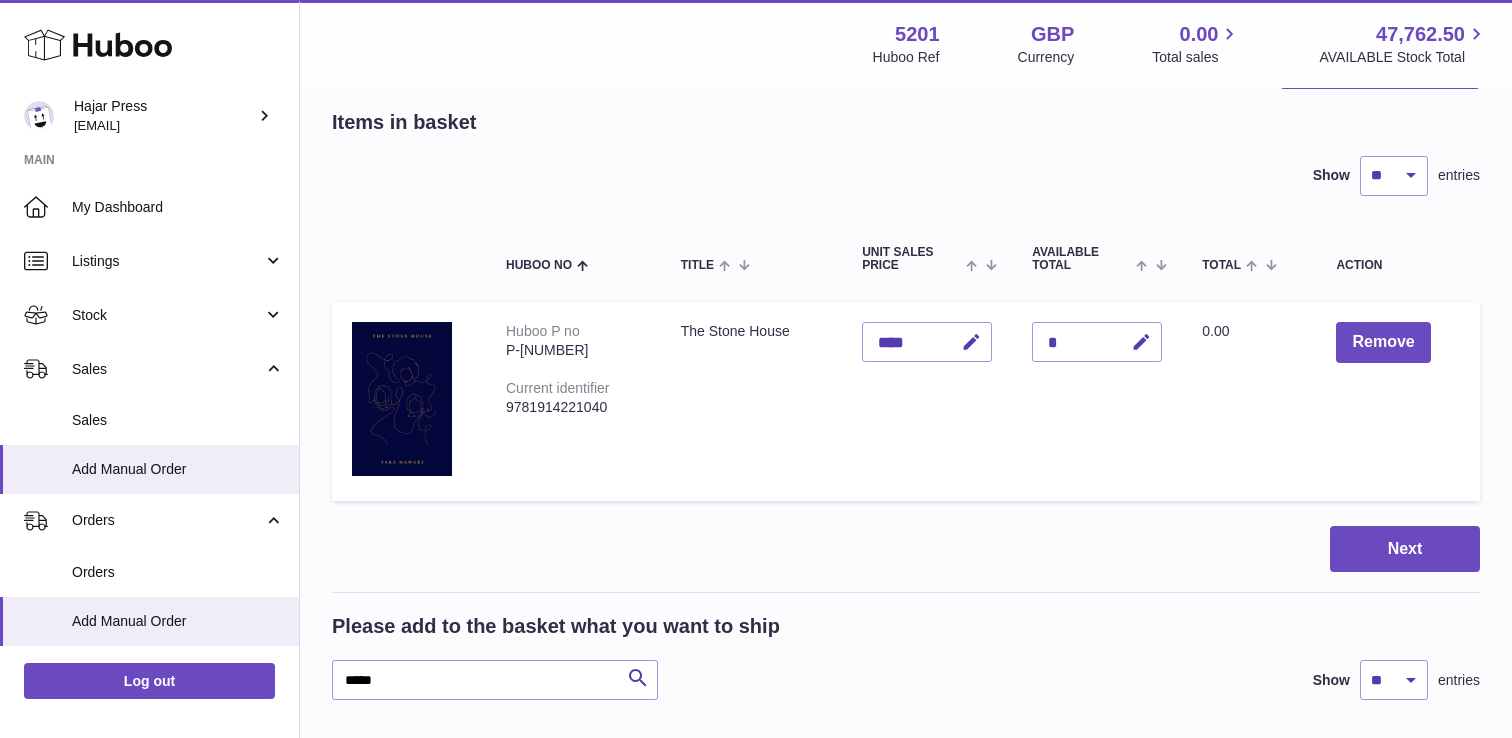scroll, scrollTop: 0, scrollLeft: 0, axis: both 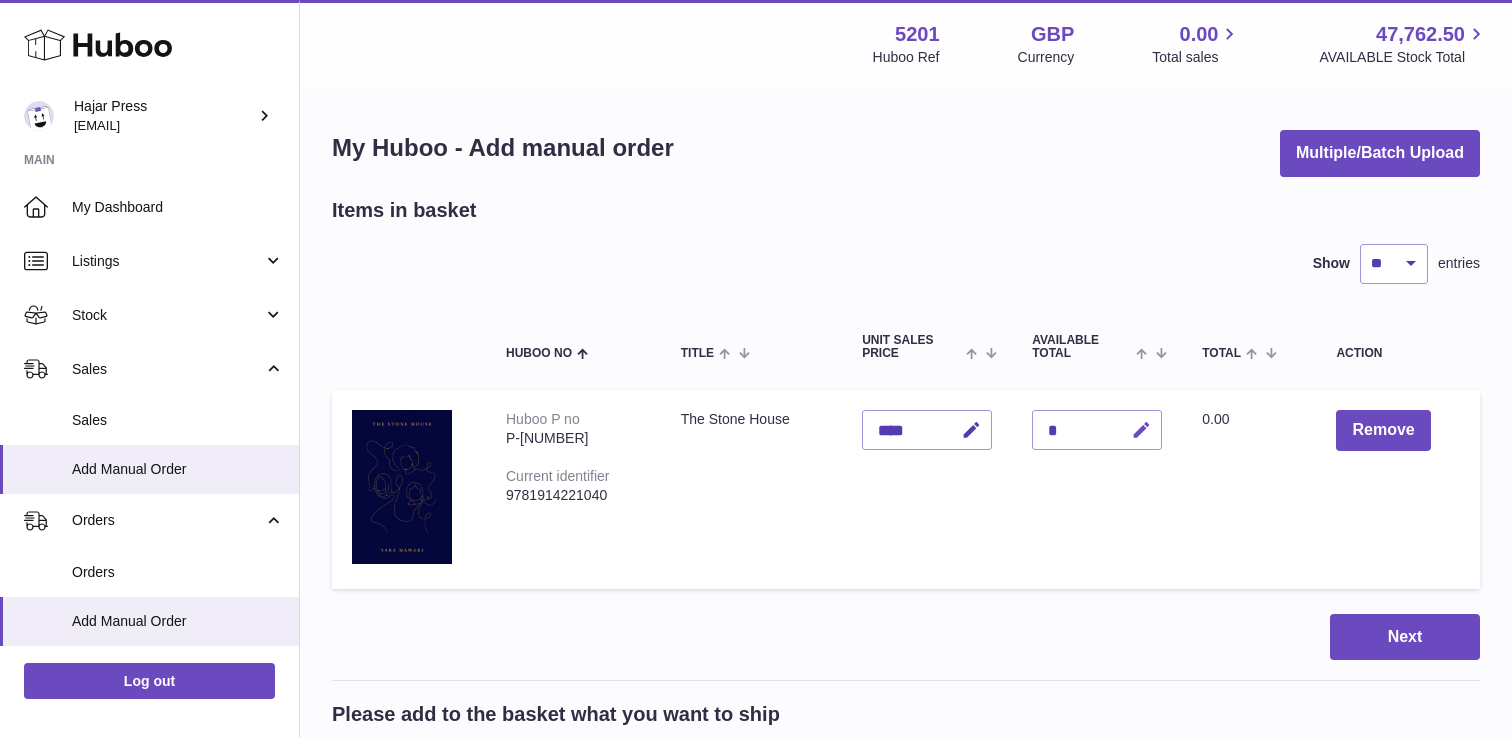 click at bounding box center (1141, 430) 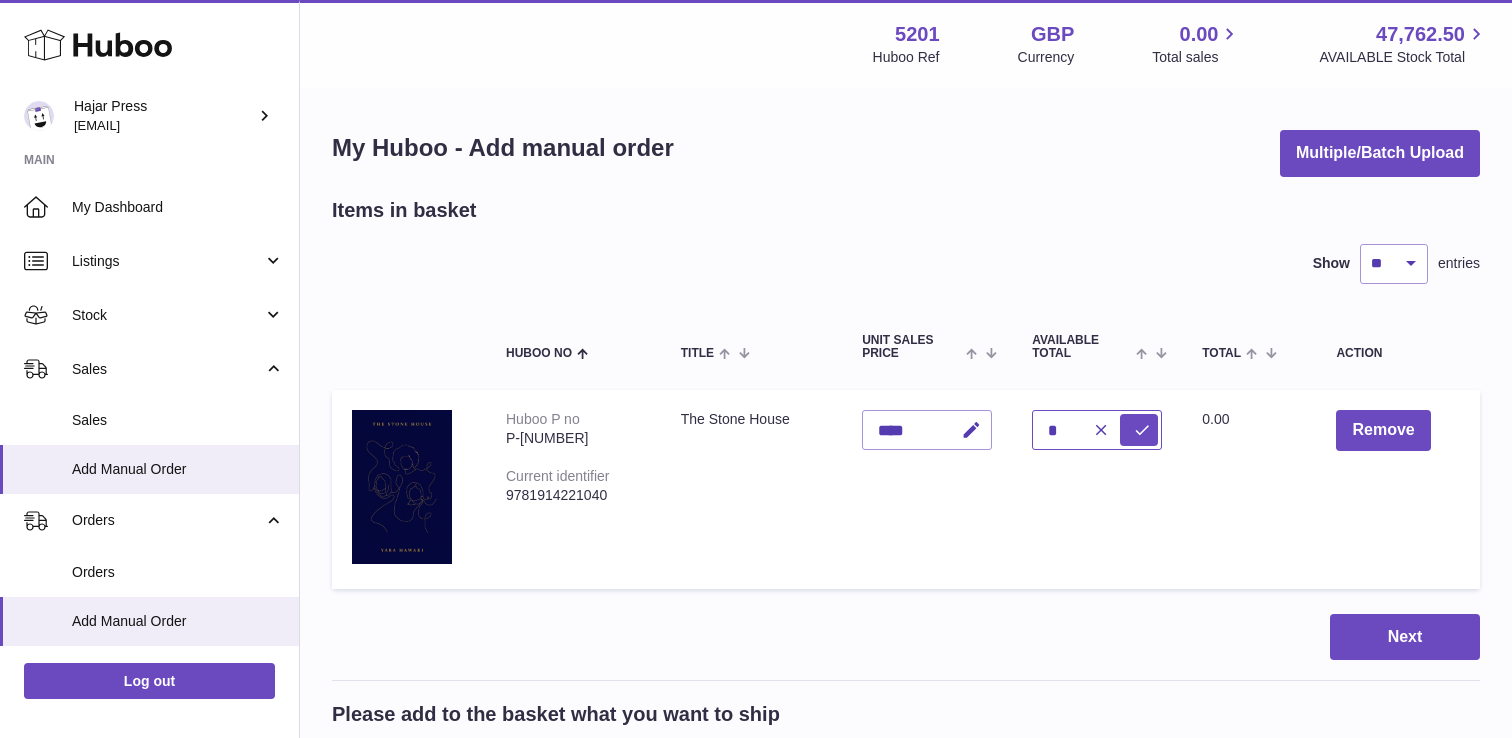type on "*" 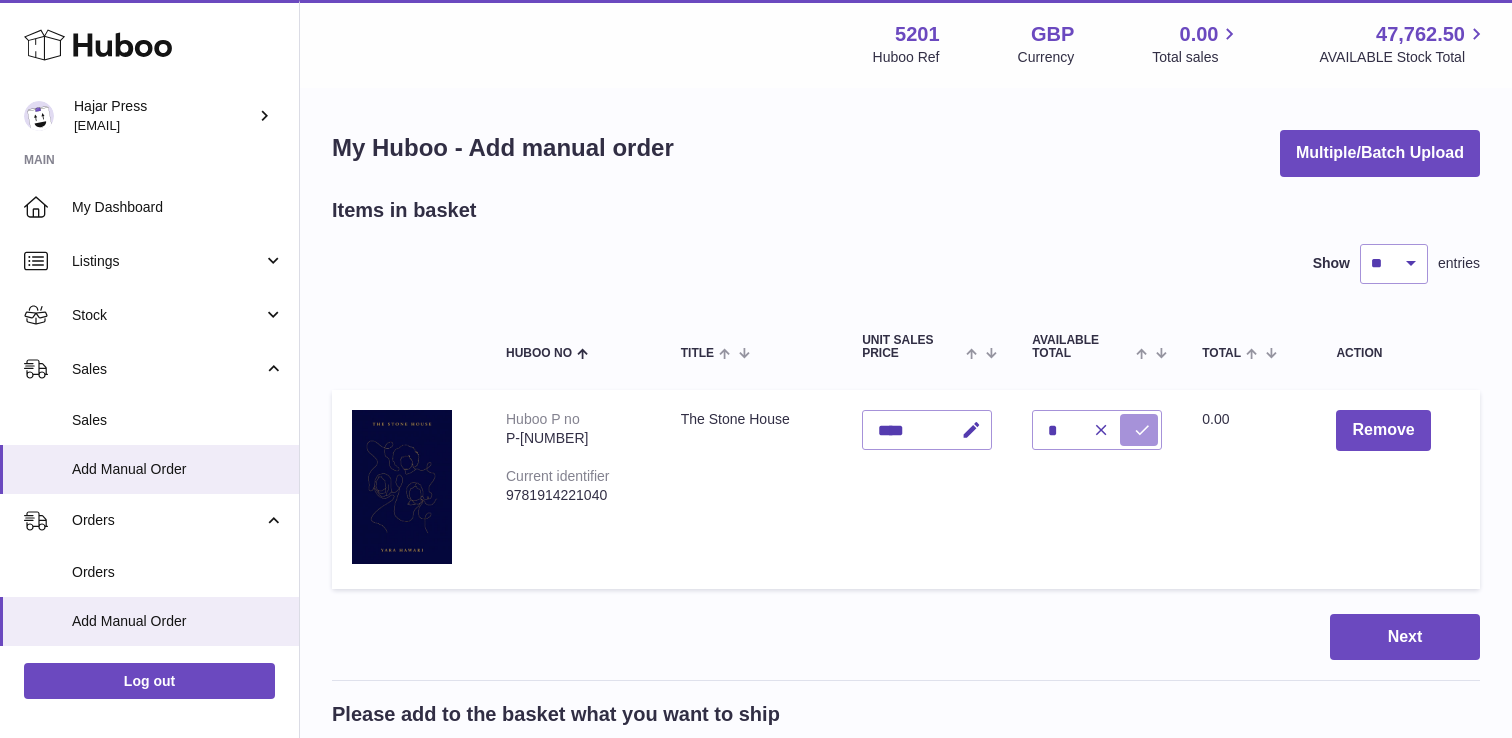 click at bounding box center [1142, 430] 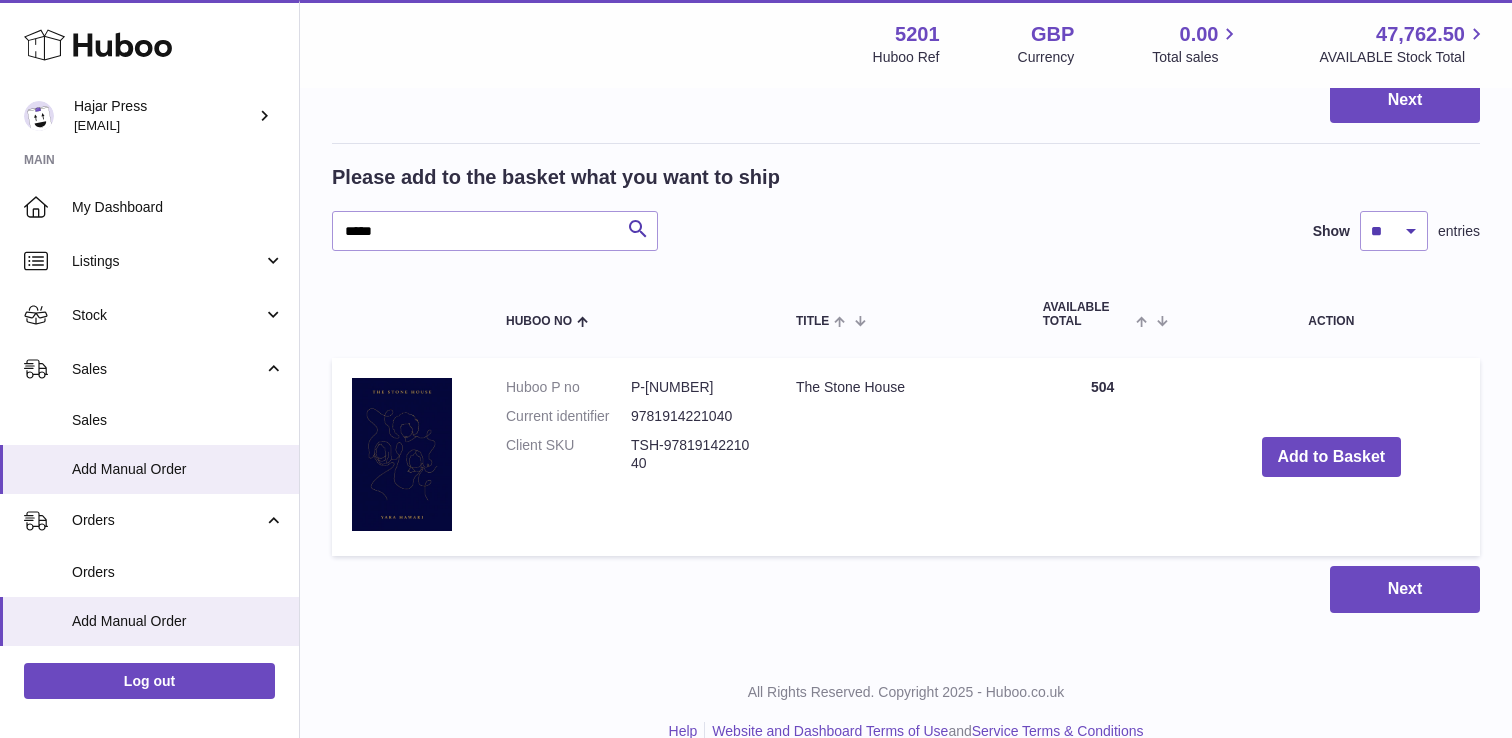 scroll, scrollTop: 570, scrollLeft: 0, axis: vertical 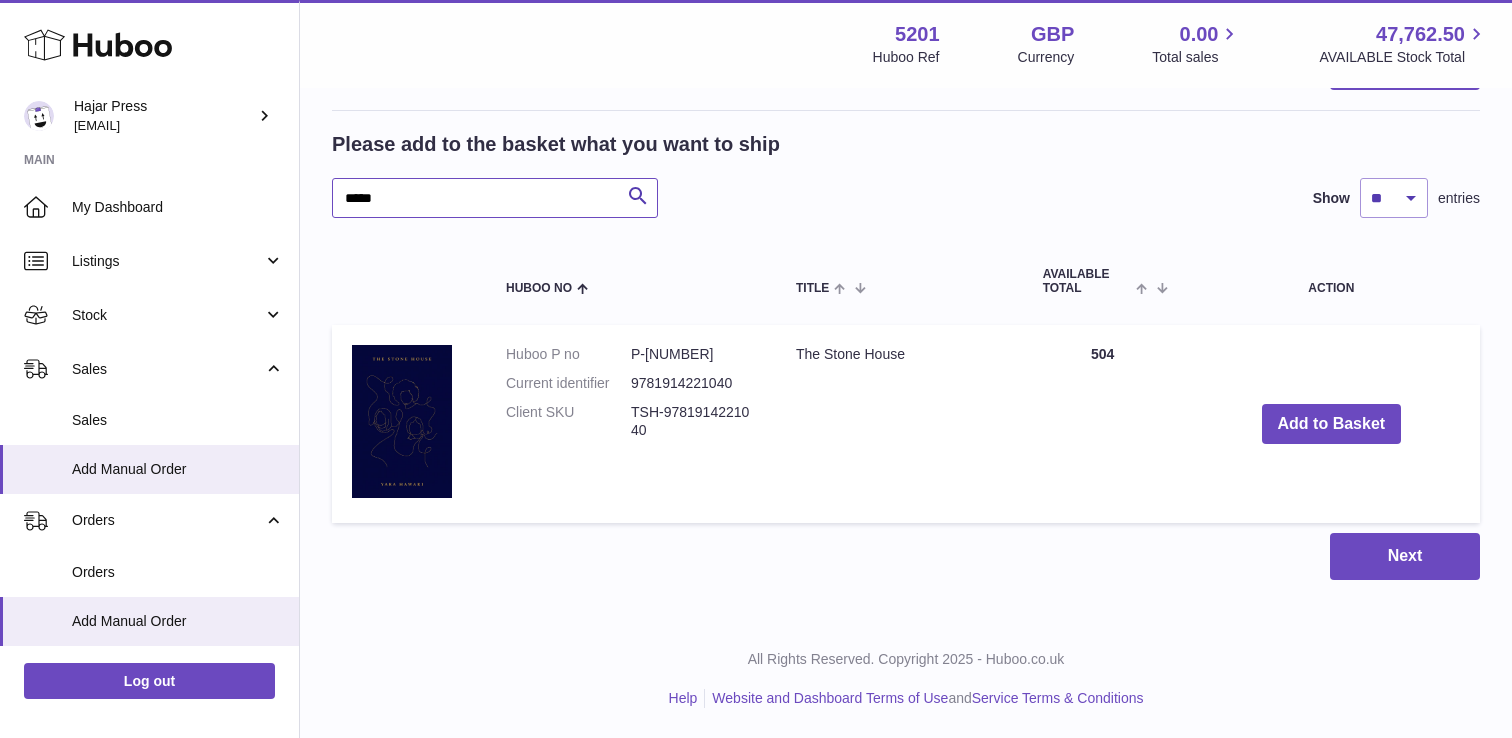 click on "*****" at bounding box center [495, 198] 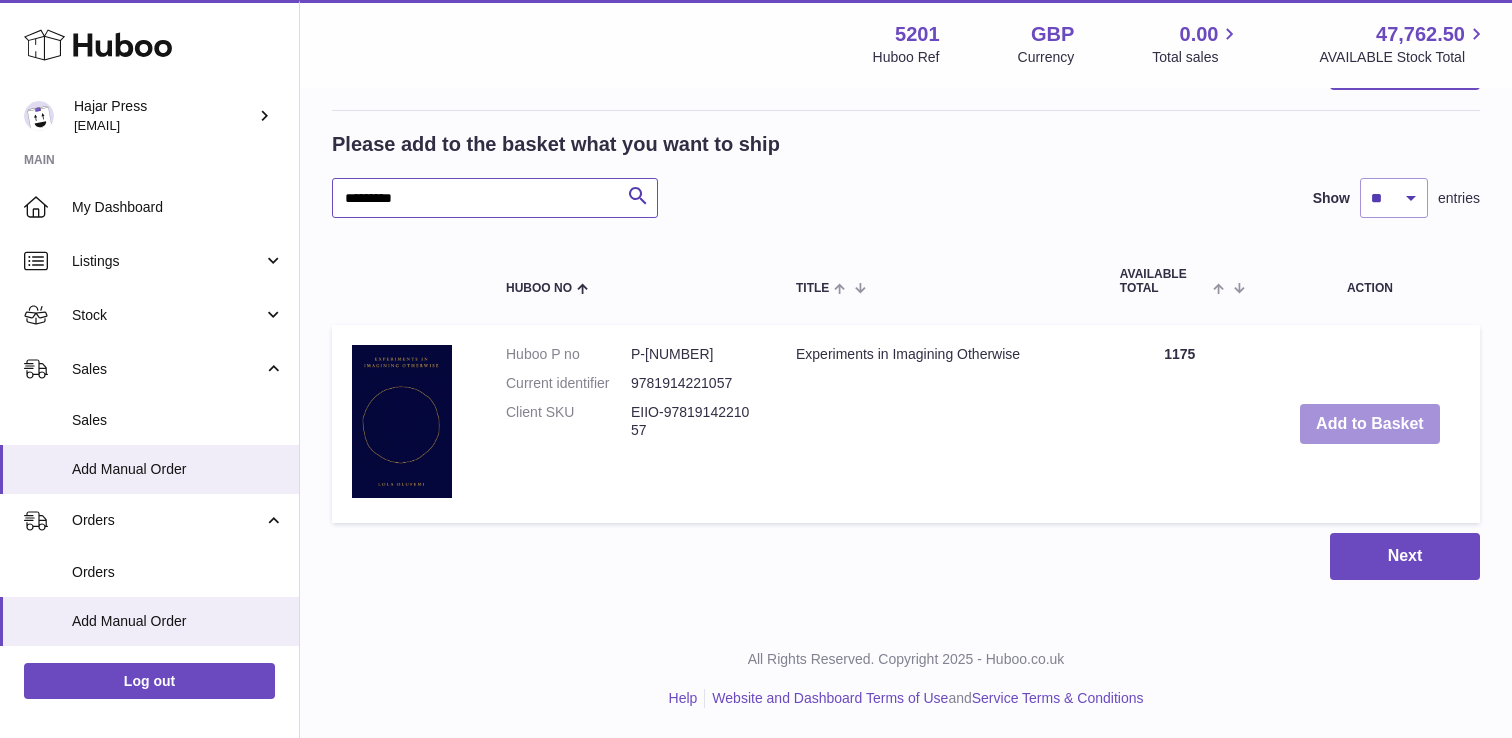 type on "*********" 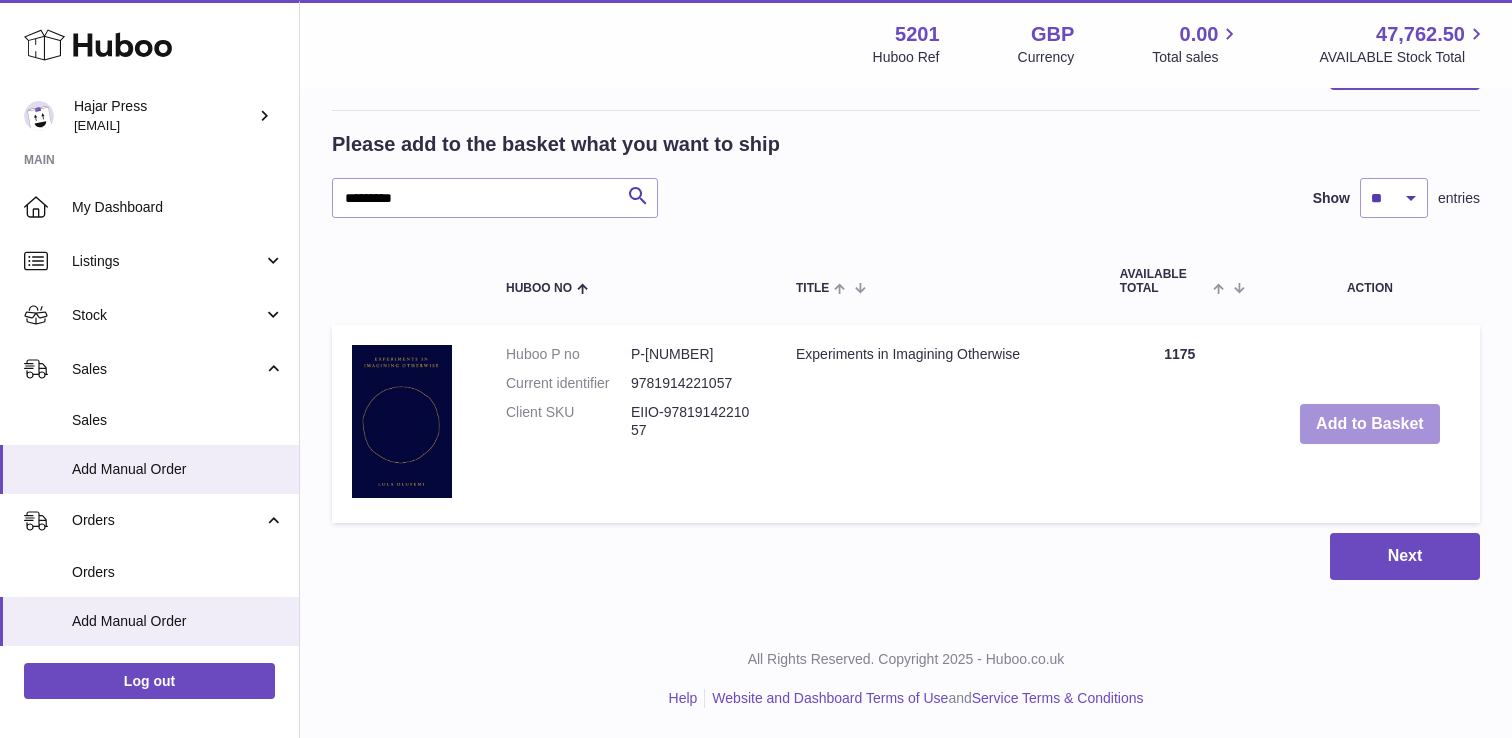 click on "Add to Basket" at bounding box center (1370, 424) 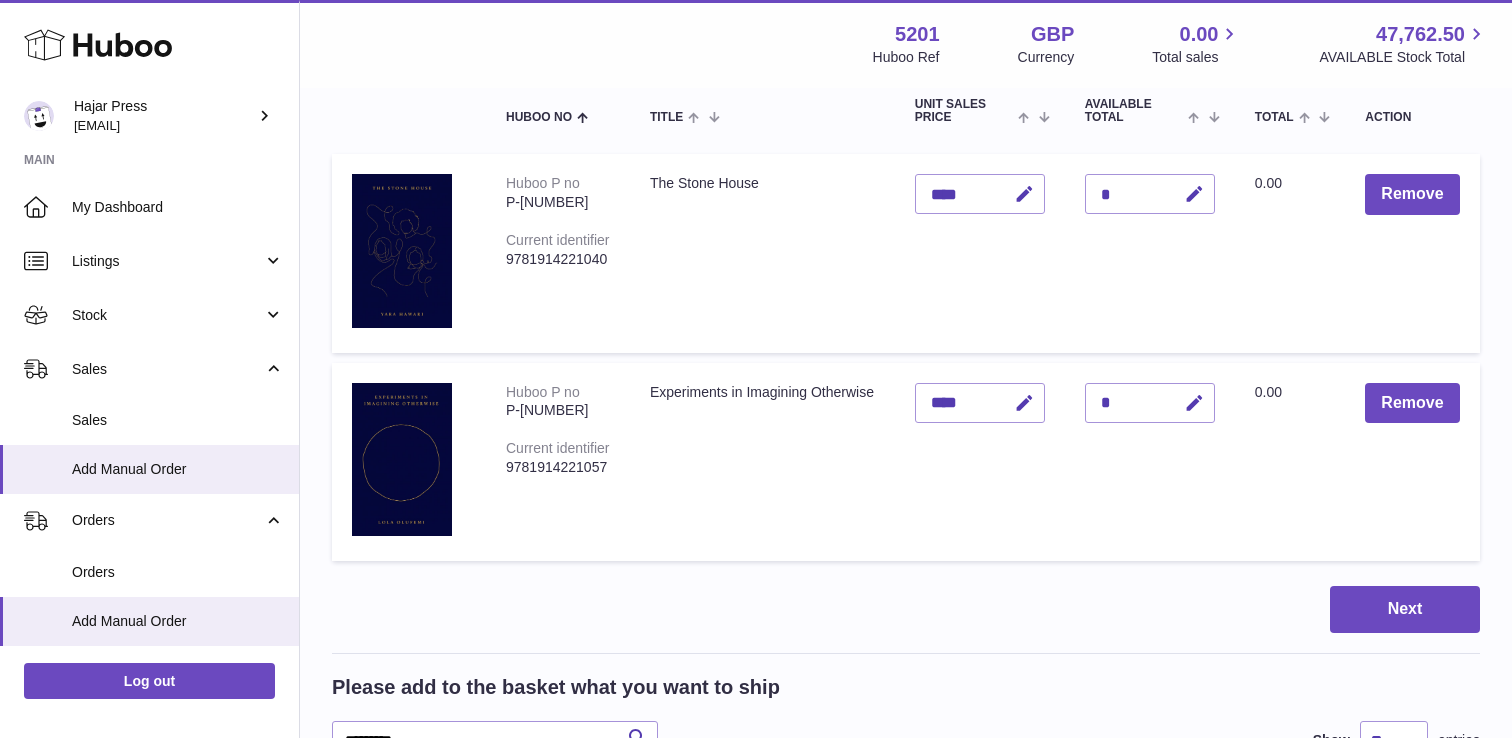 scroll, scrollTop: 196, scrollLeft: 0, axis: vertical 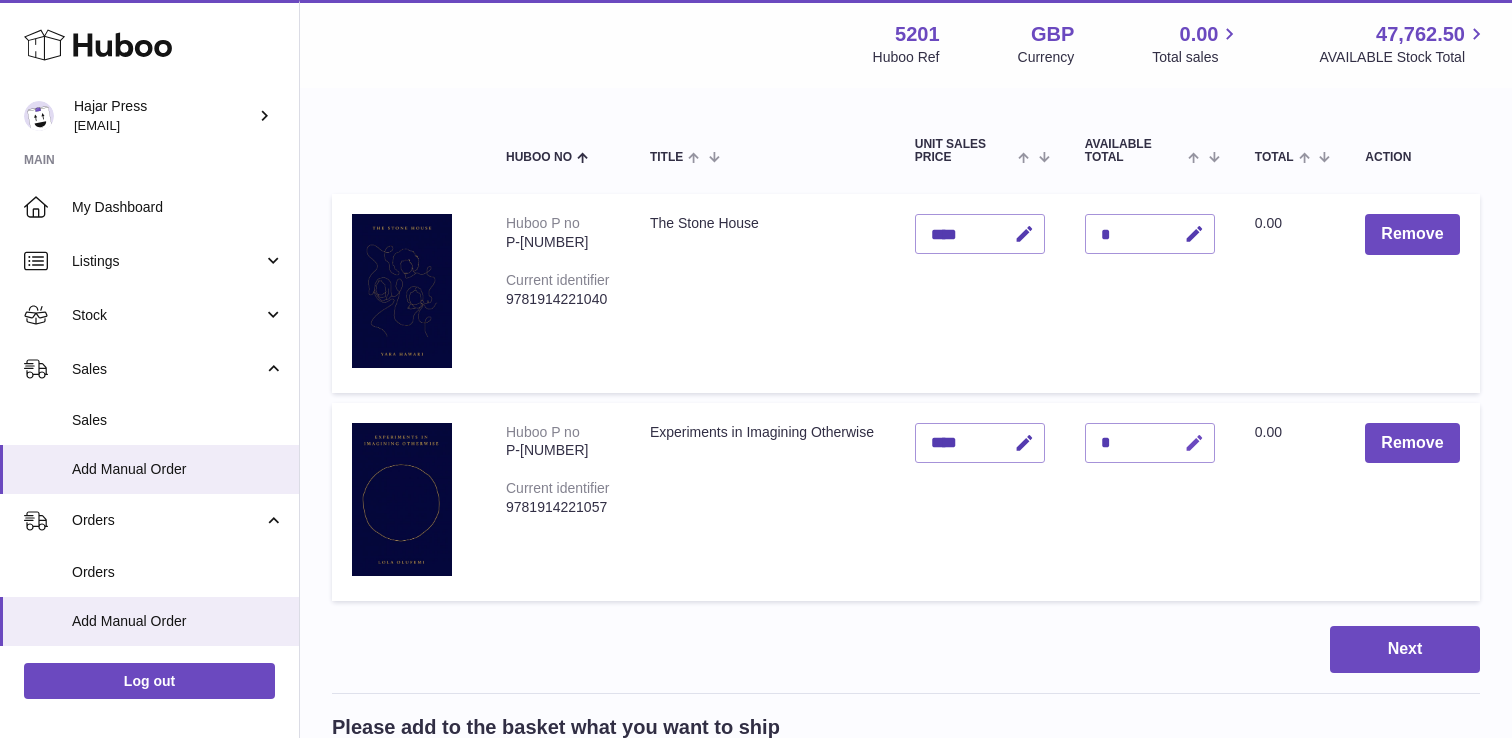 click at bounding box center [1194, 443] 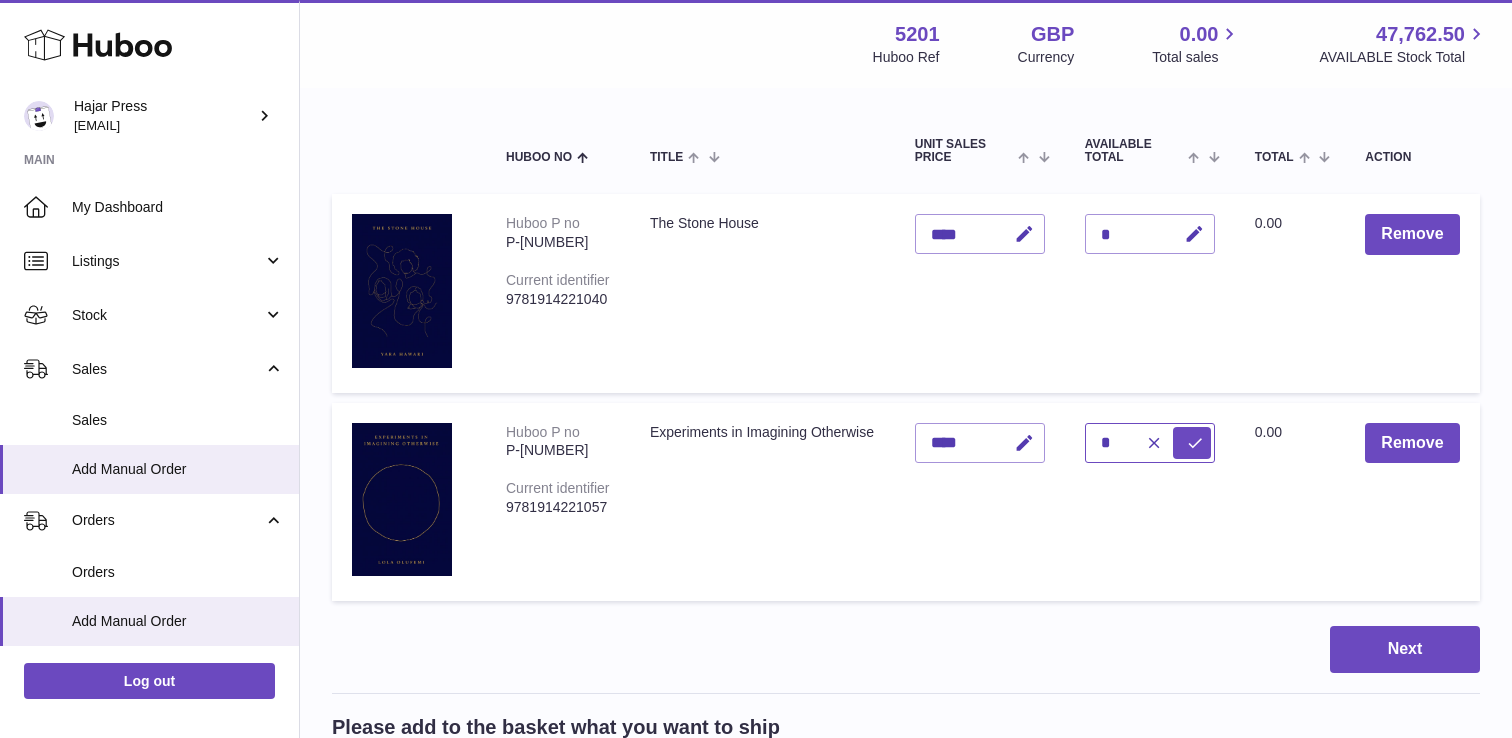 type on "*" 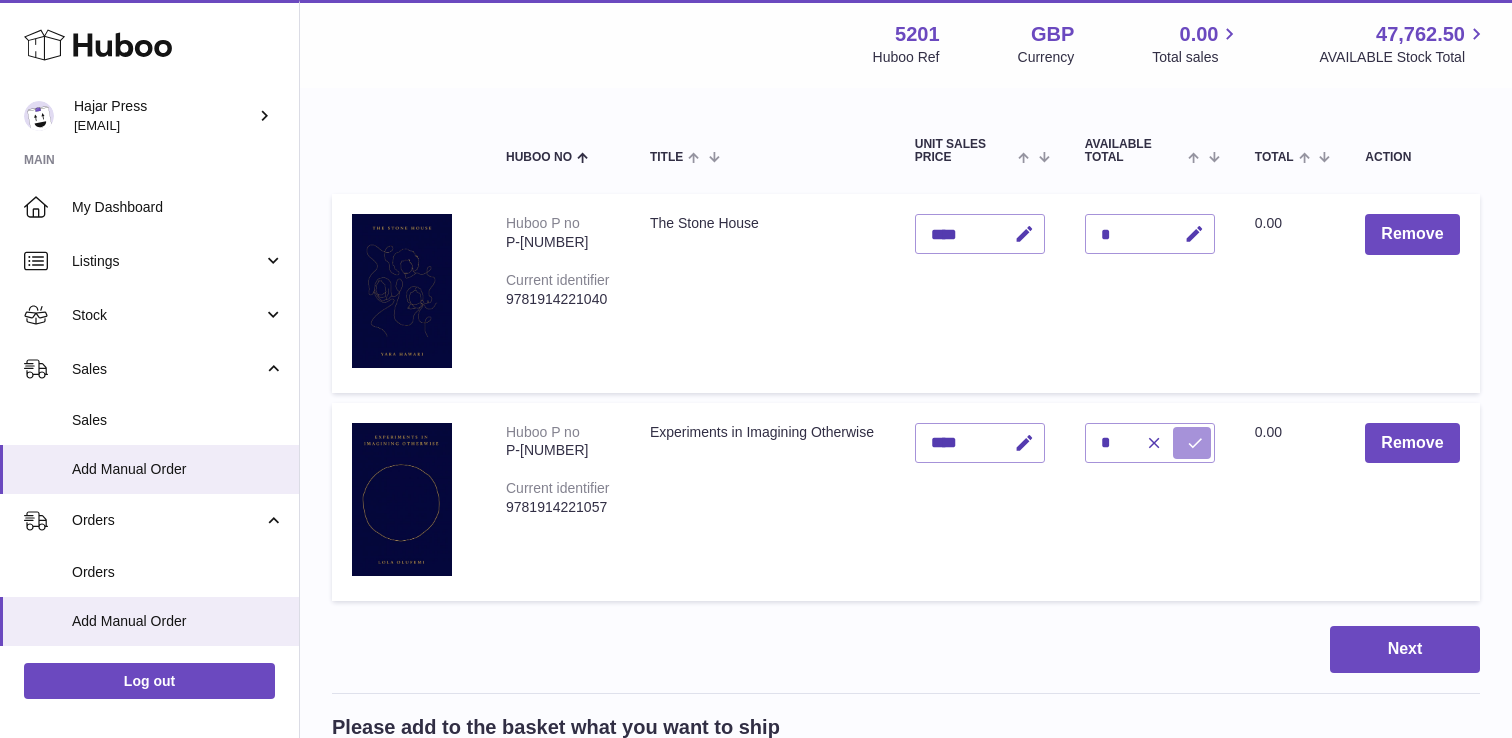 click at bounding box center [1195, 443] 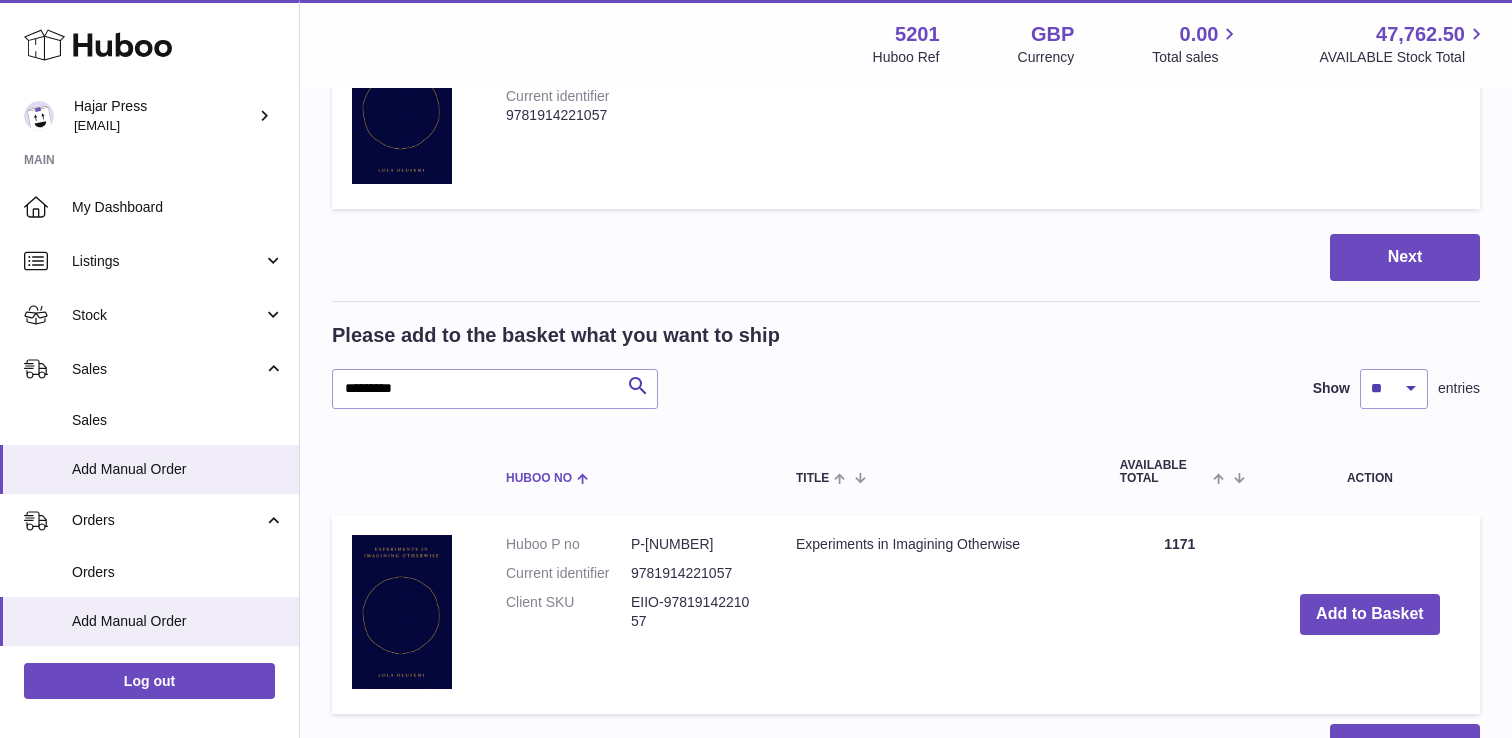 scroll, scrollTop: 595, scrollLeft: 0, axis: vertical 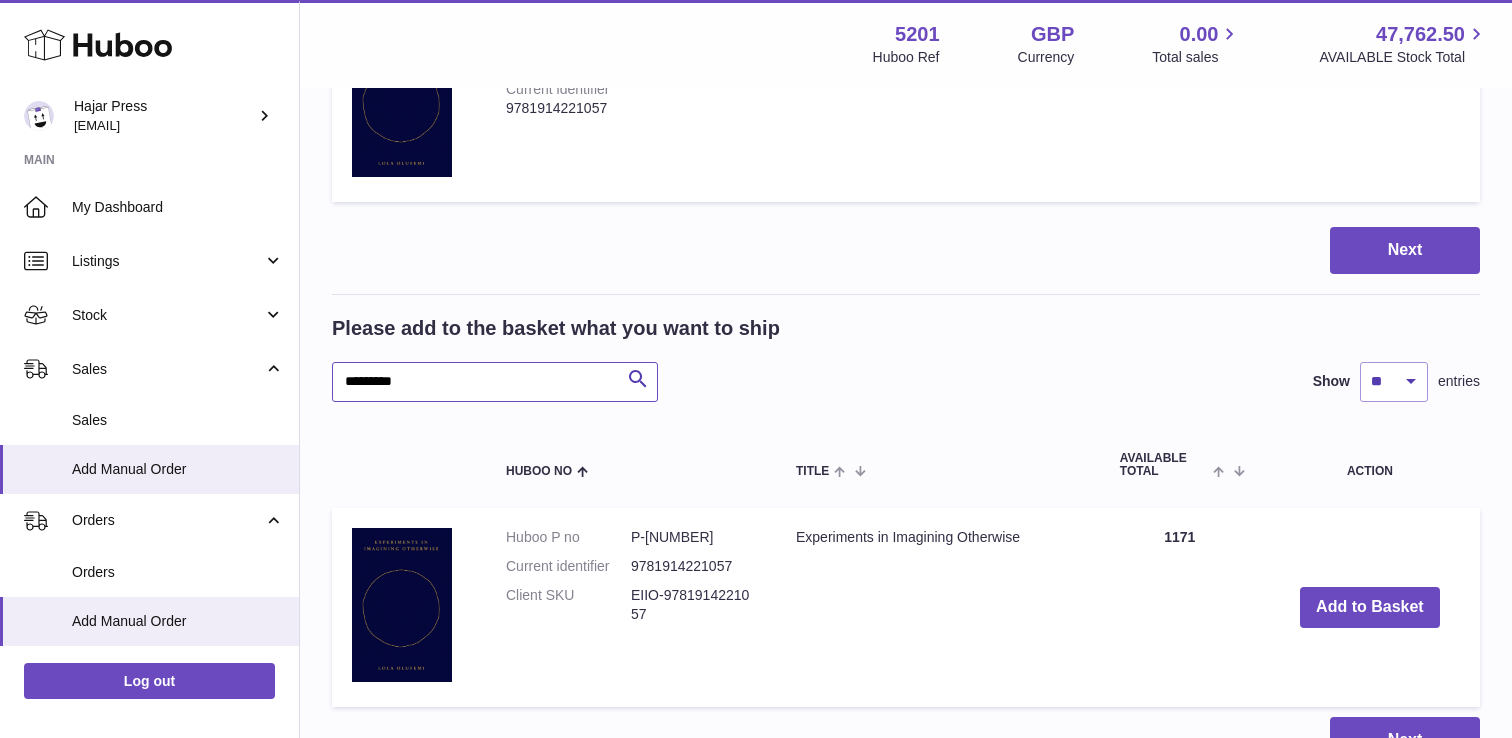 click on "*********" at bounding box center [495, 382] 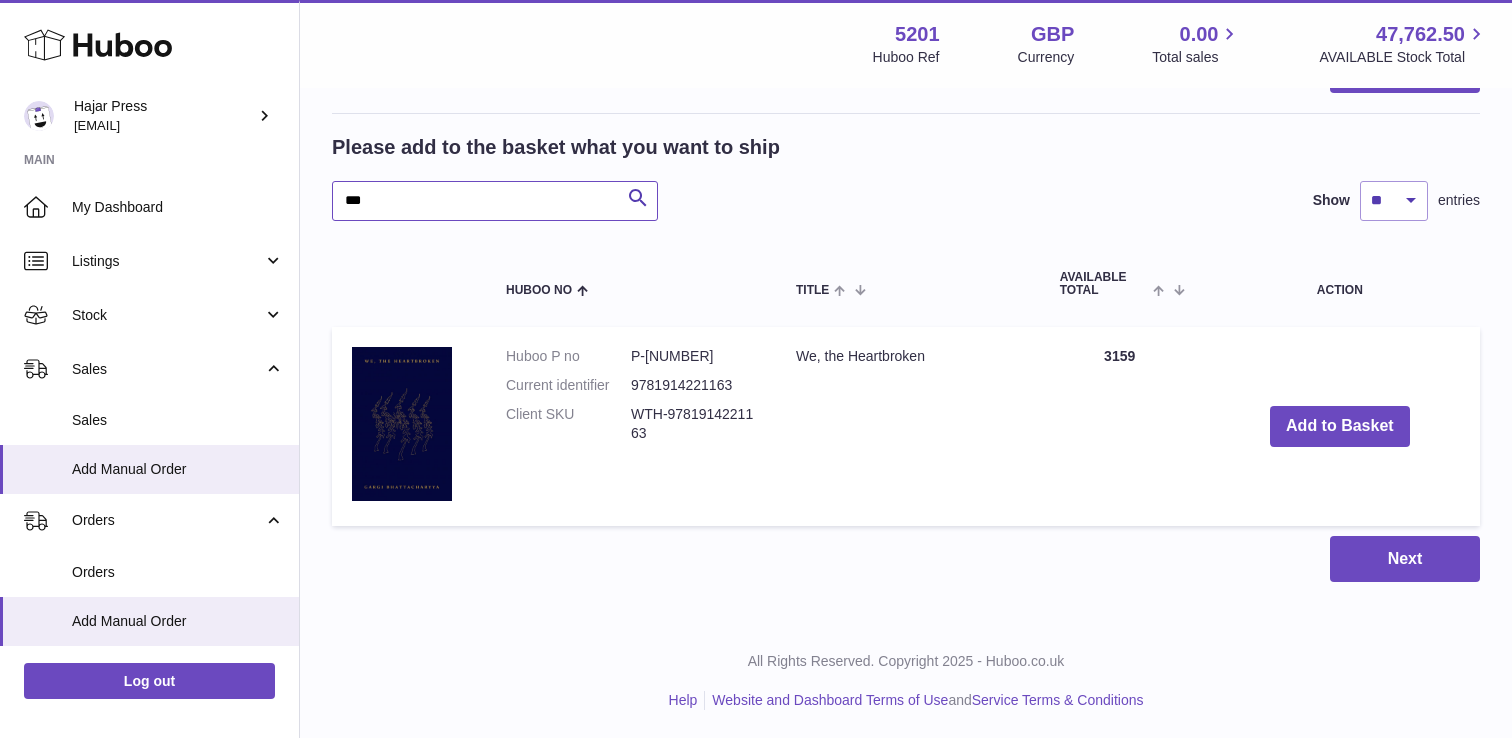 scroll, scrollTop: 778, scrollLeft: 0, axis: vertical 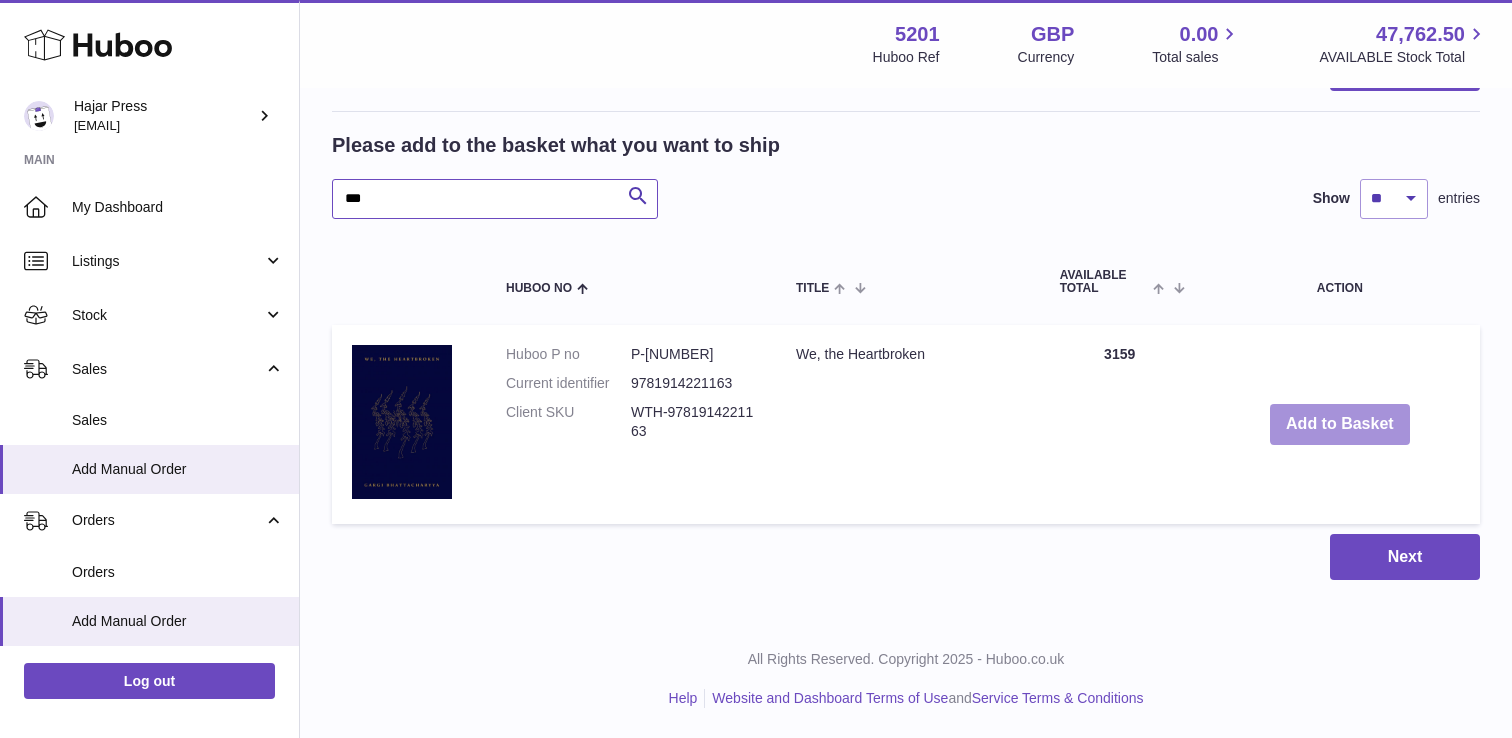 type on "**" 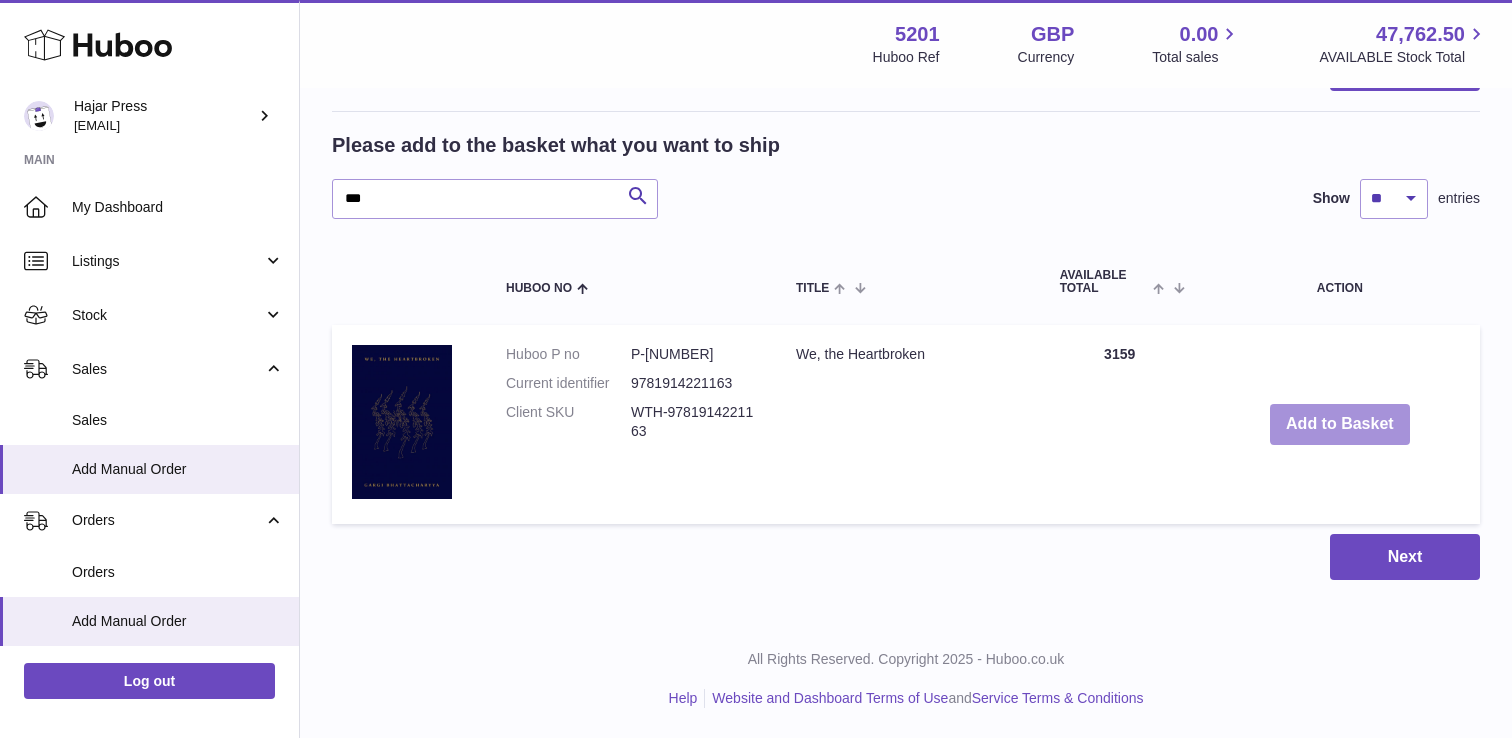 click on "Add to Basket" at bounding box center [1340, 424] 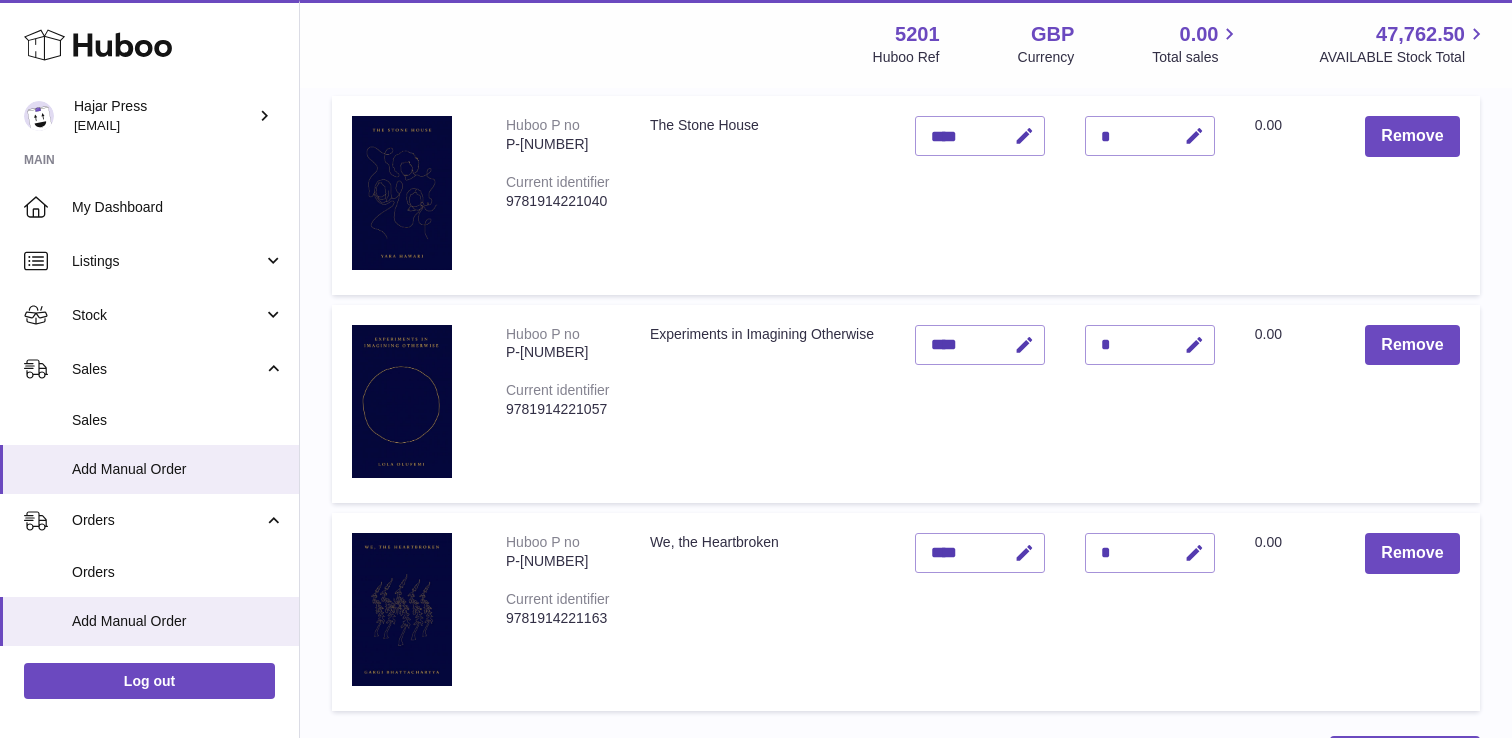scroll, scrollTop: 270, scrollLeft: 0, axis: vertical 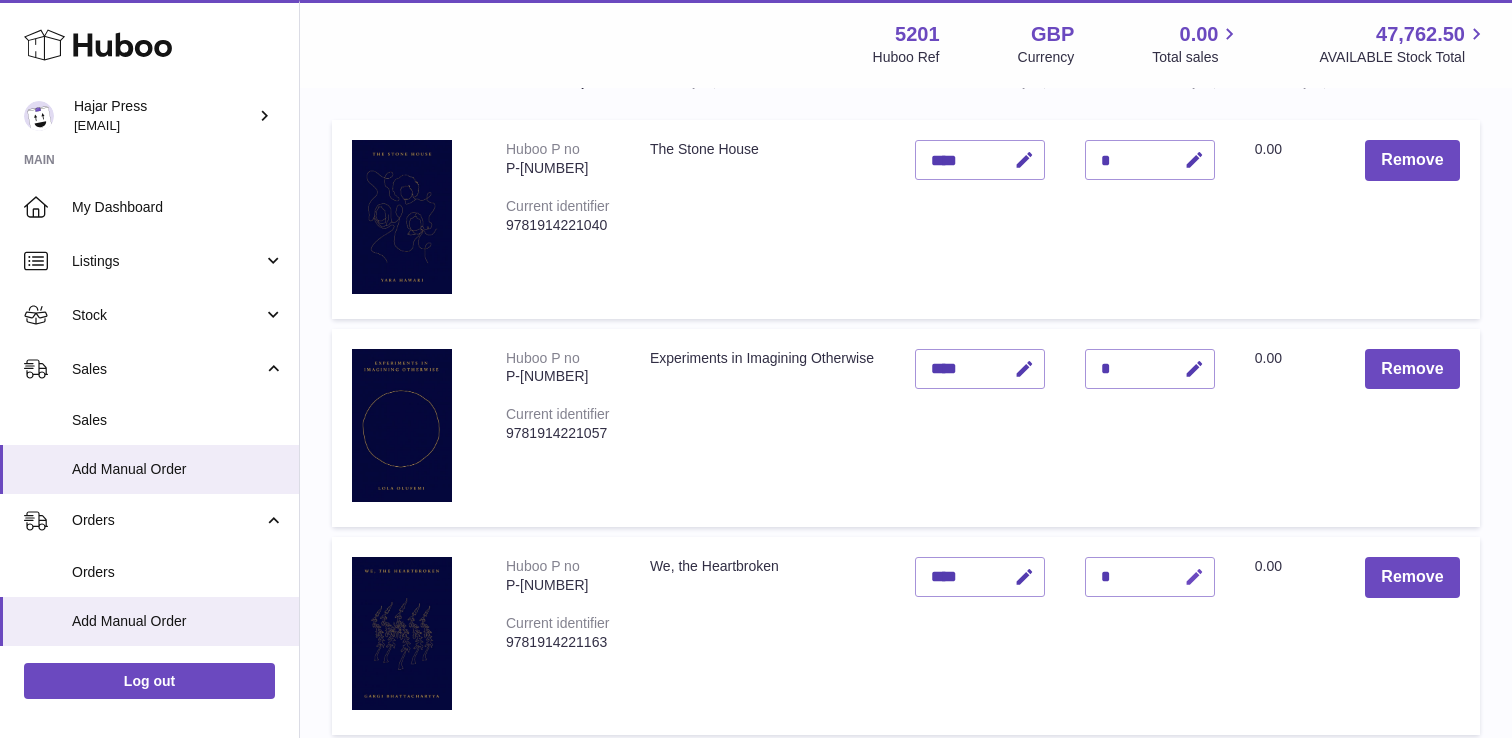 click at bounding box center [1191, 577] 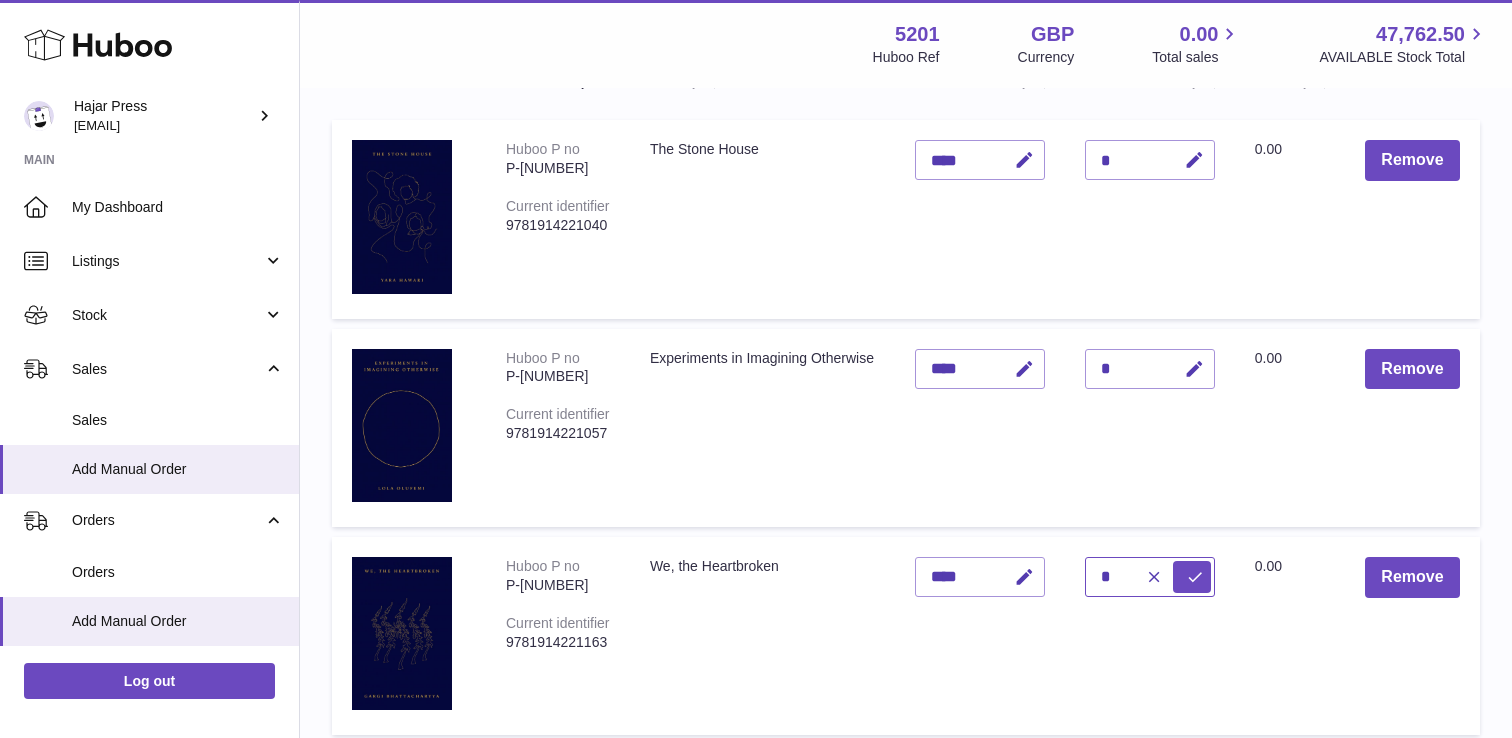 type on "*" 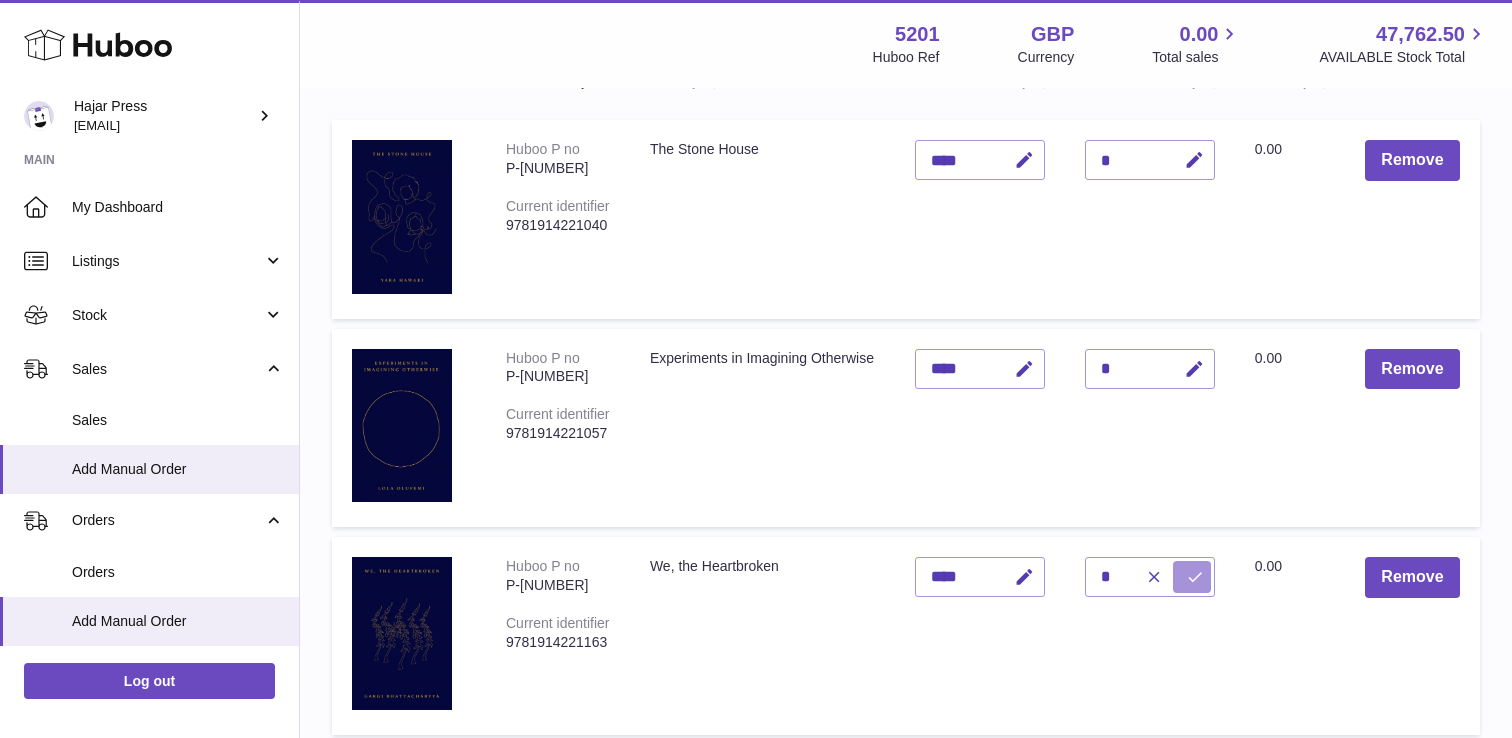 click at bounding box center [1192, 577] 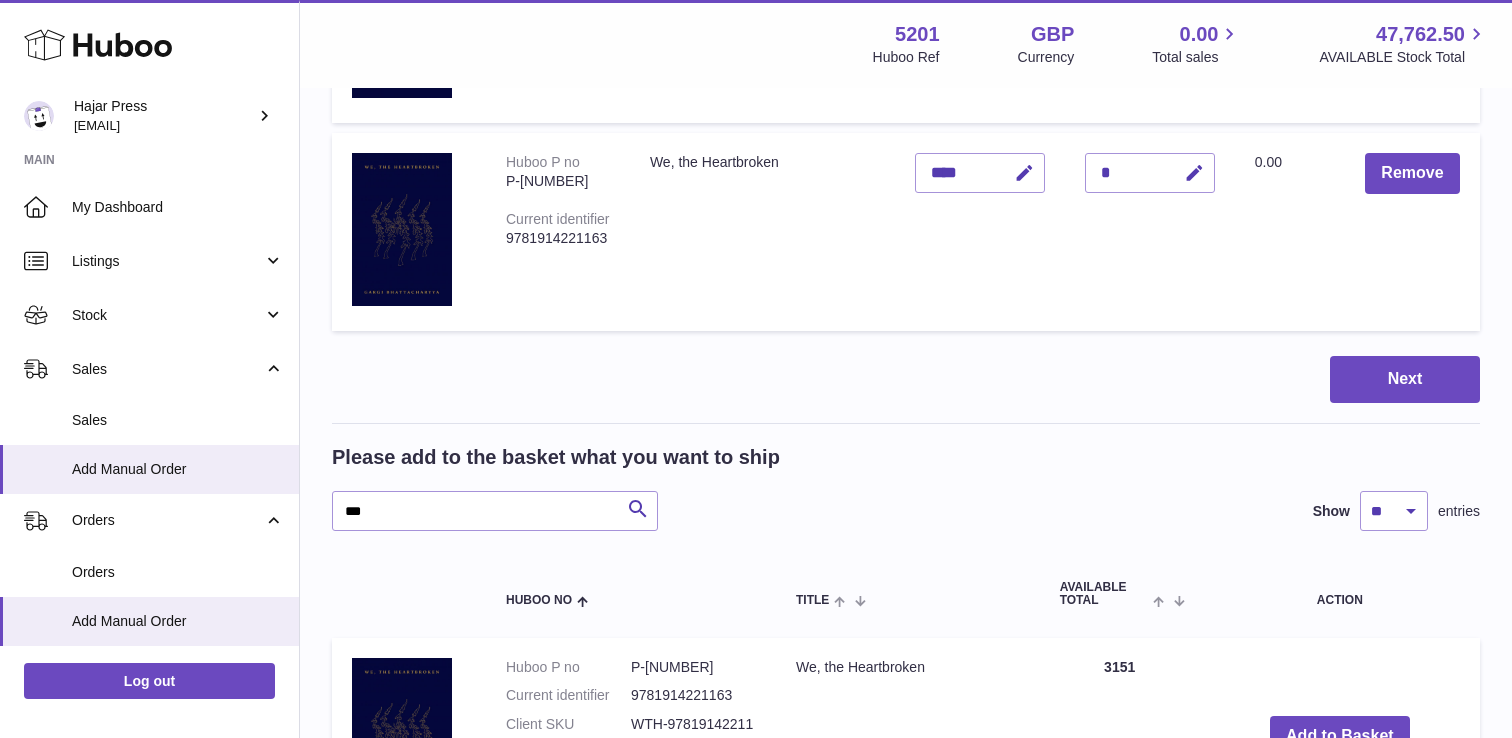 scroll, scrollTop: 771, scrollLeft: 0, axis: vertical 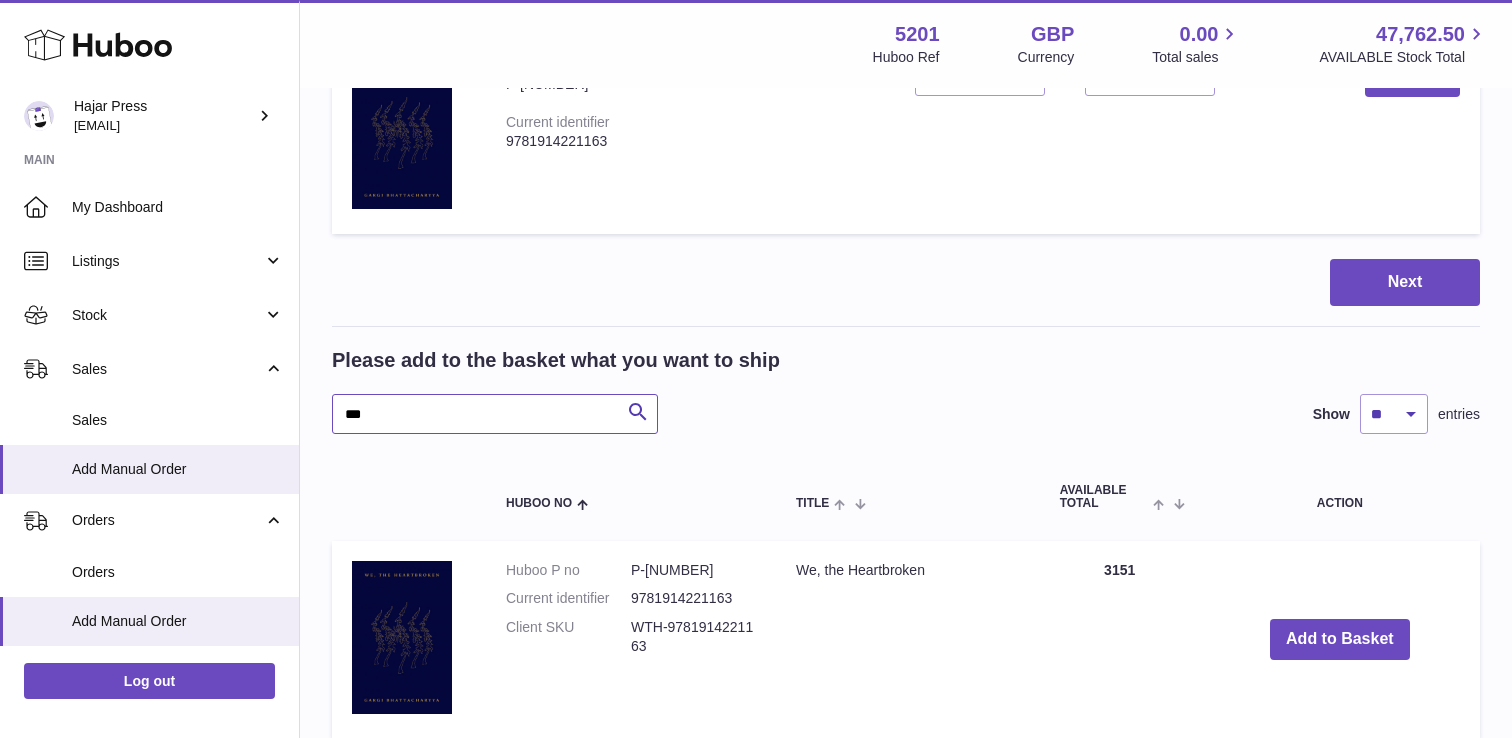 click on "**" at bounding box center (495, 414) 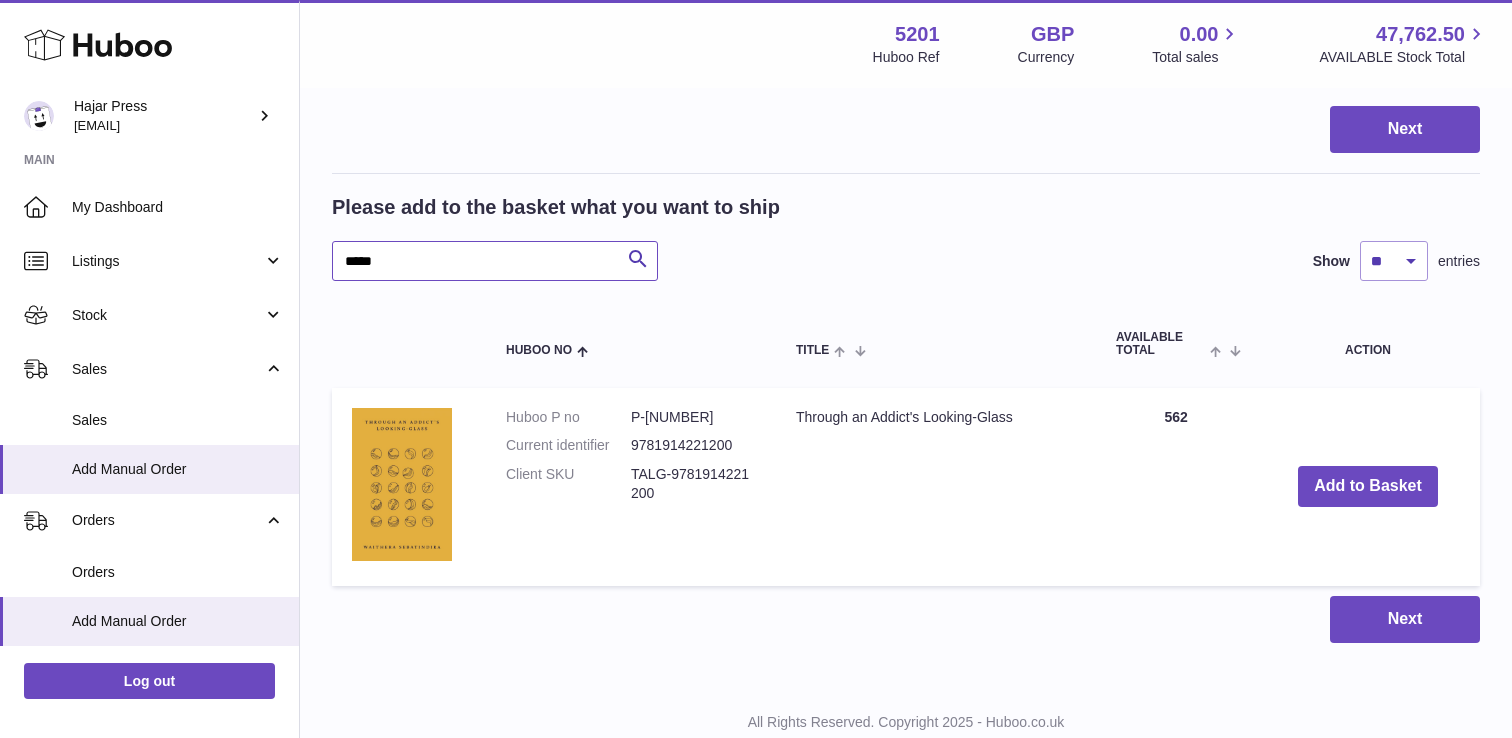 scroll, scrollTop: 986, scrollLeft: 0, axis: vertical 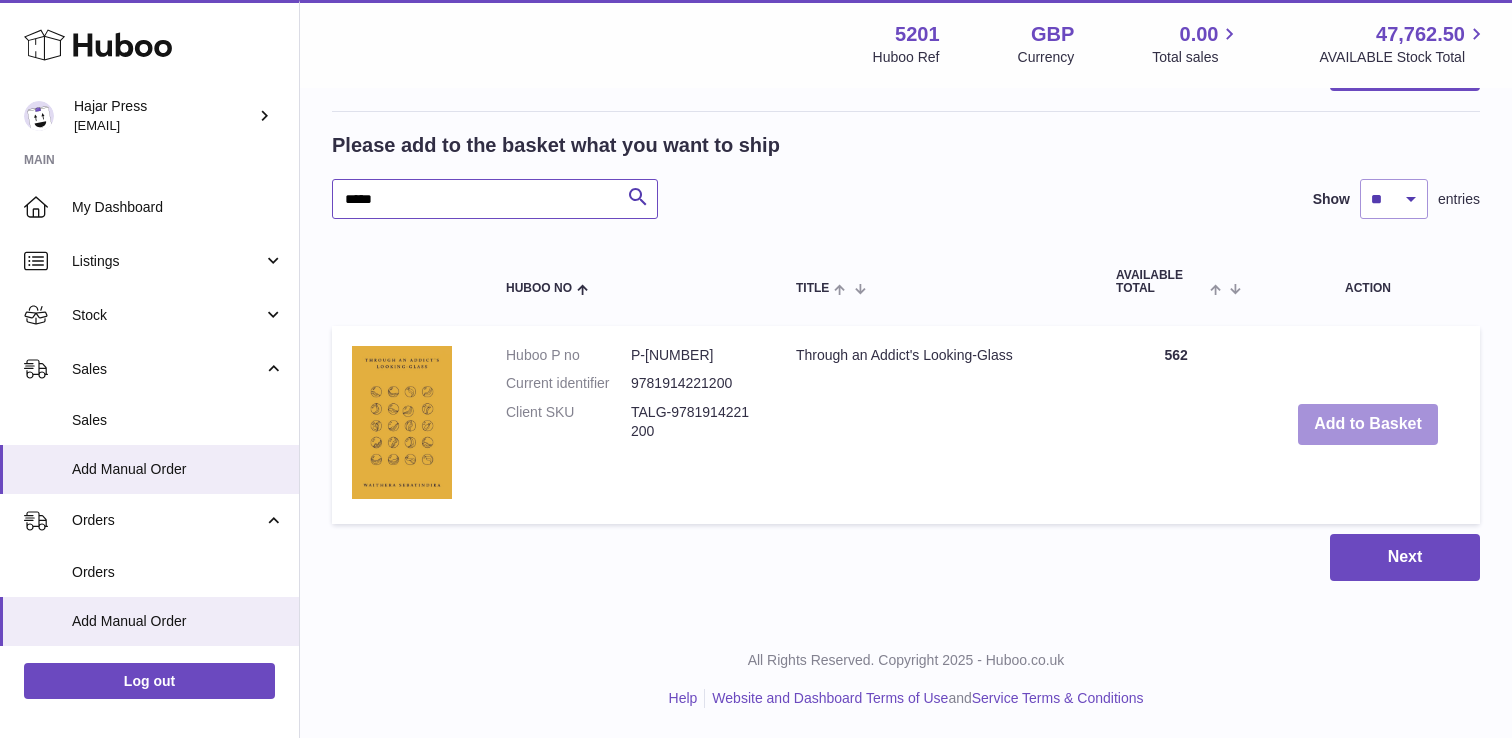 type on "*****" 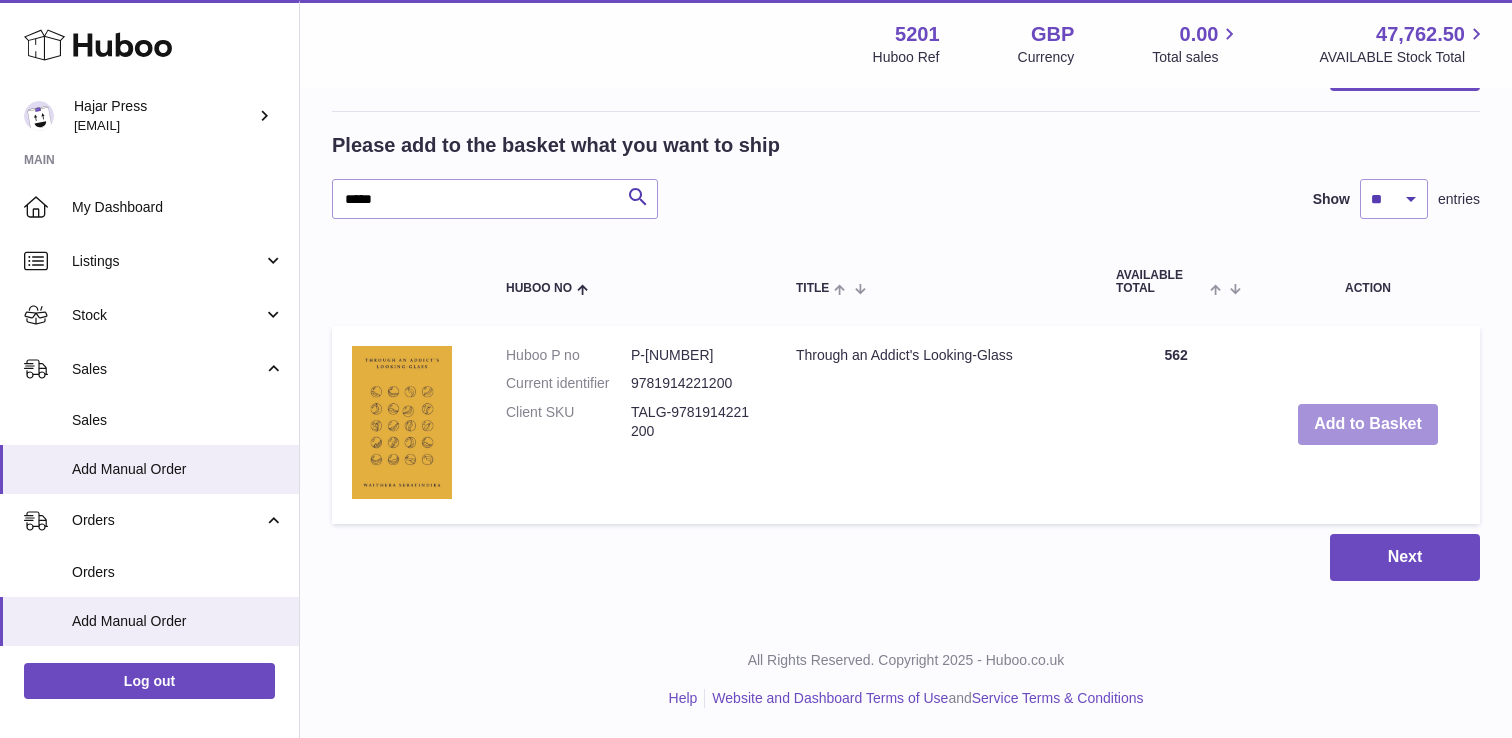 click on "Add to Basket" at bounding box center (1368, 424) 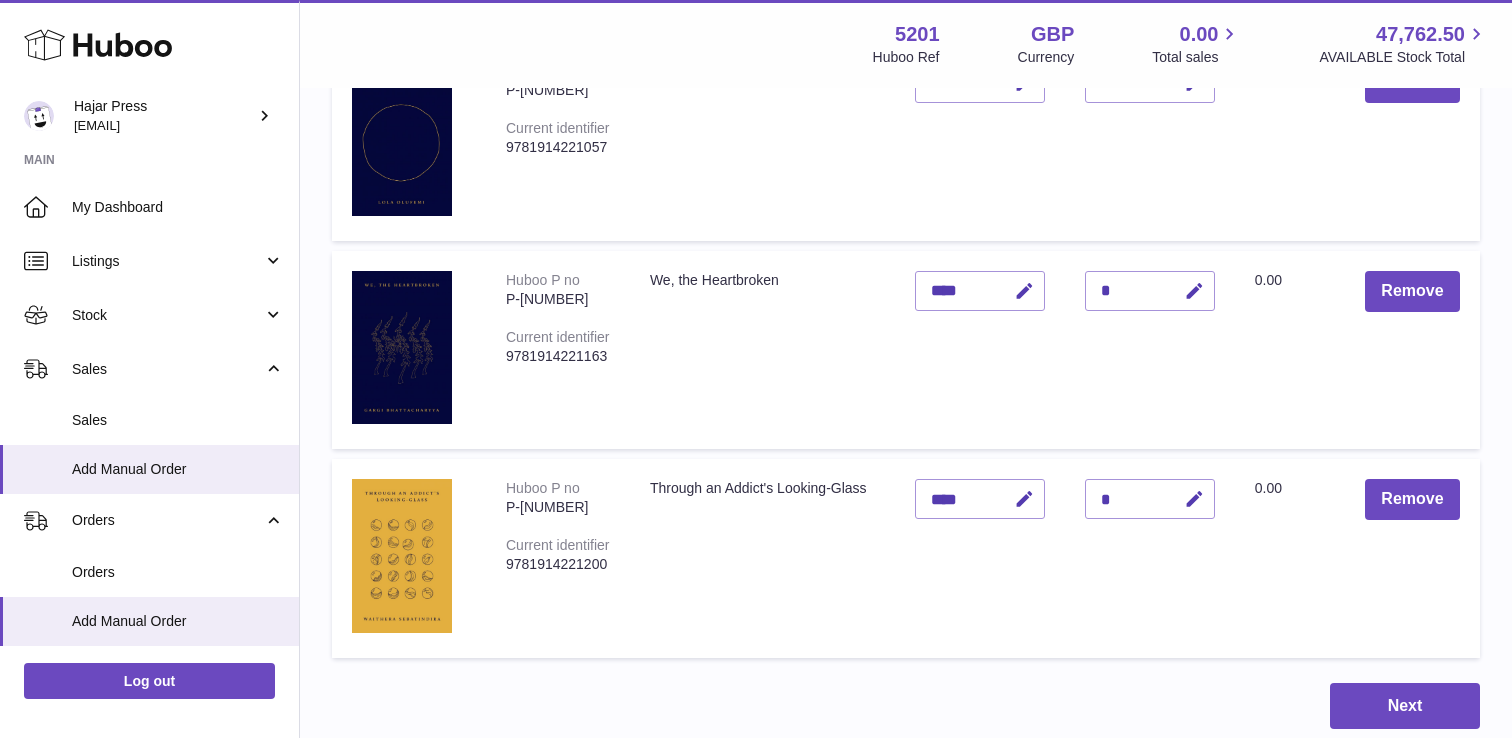 scroll, scrollTop: 500, scrollLeft: 0, axis: vertical 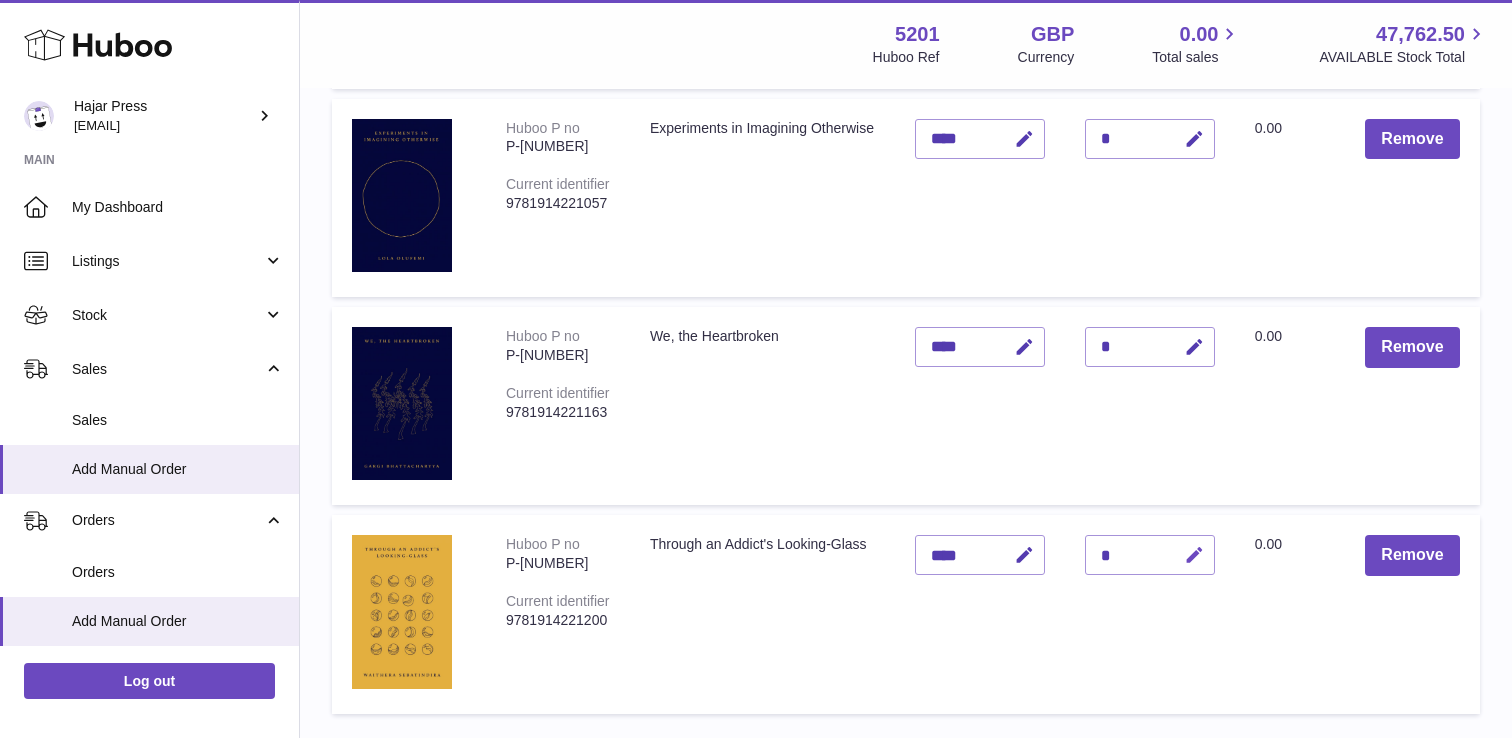 click at bounding box center [1194, 555] 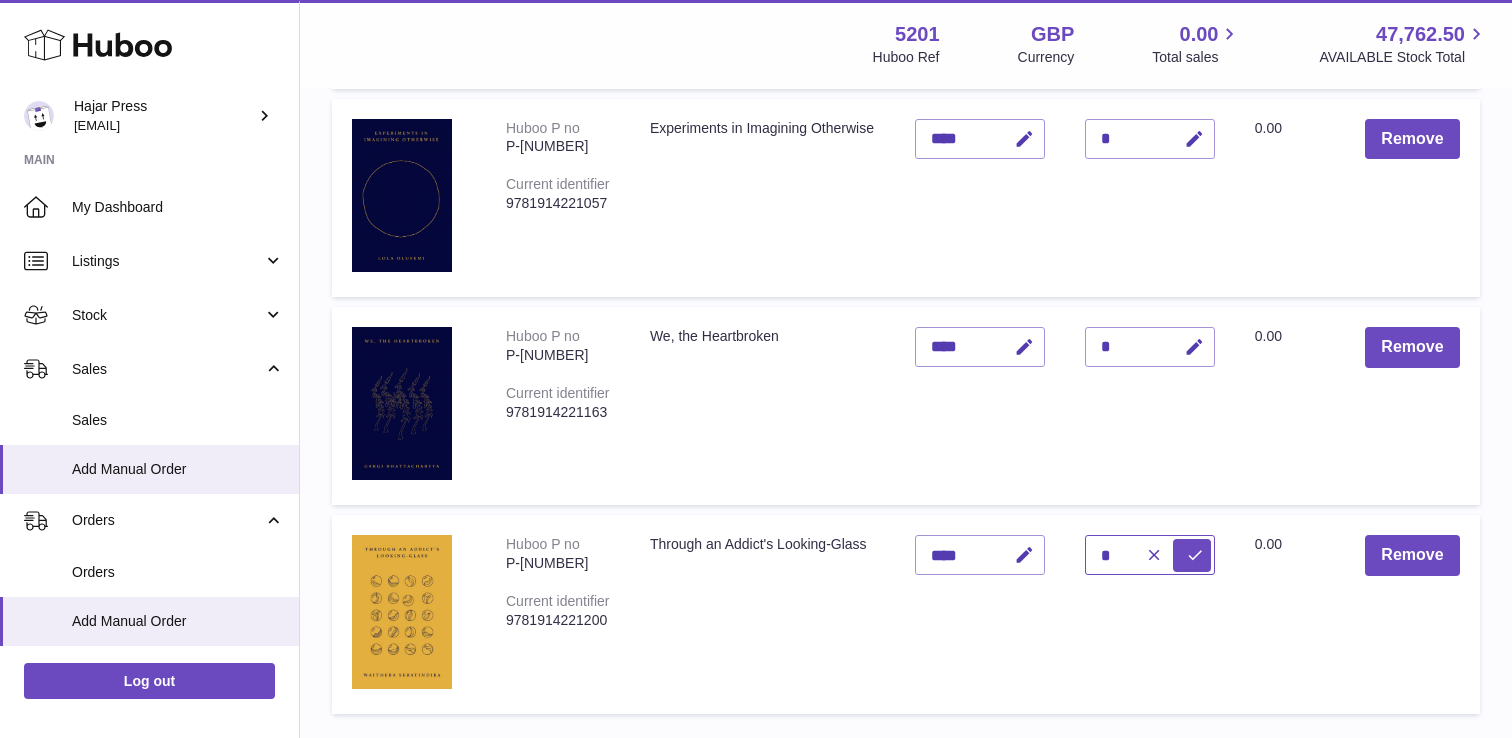 type on "*" 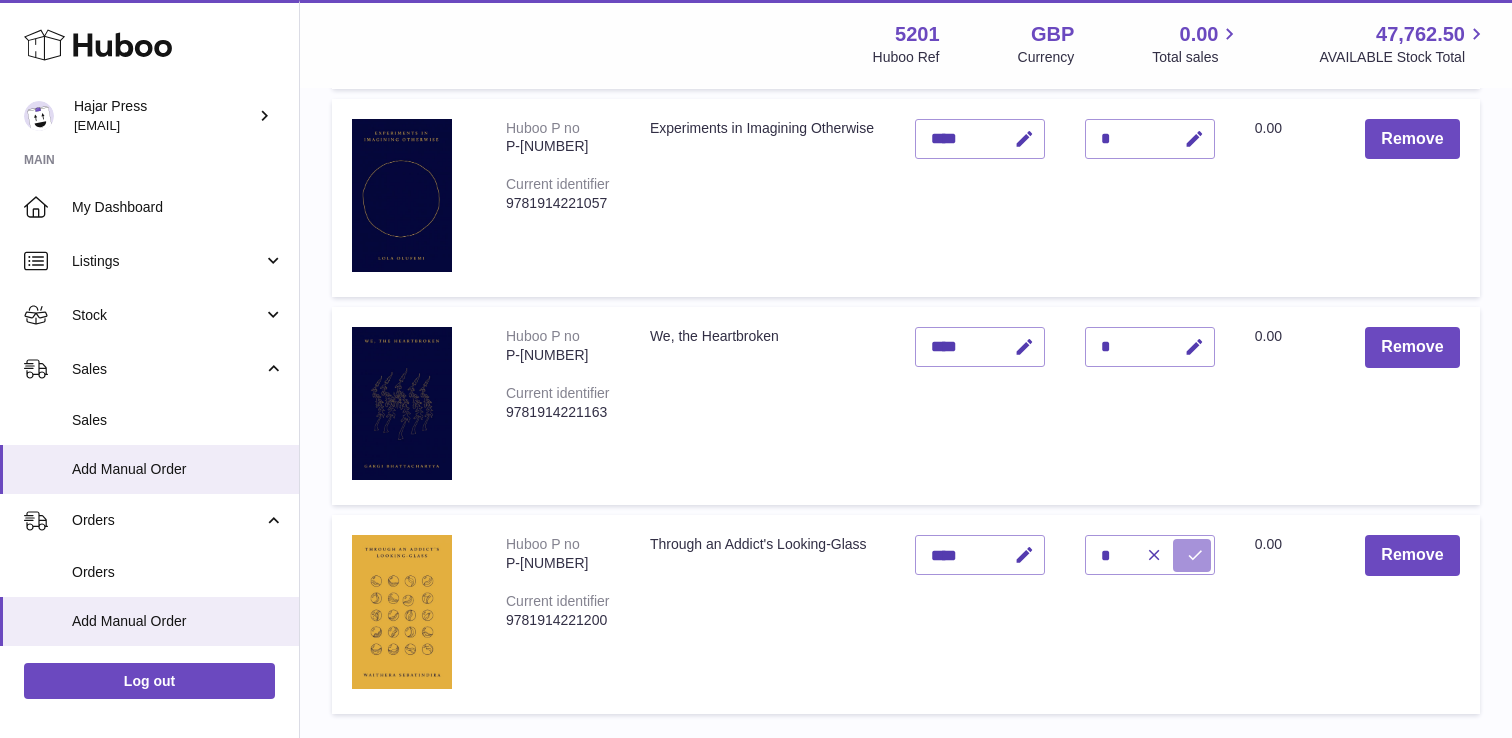 click at bounding box center [1195, 555] 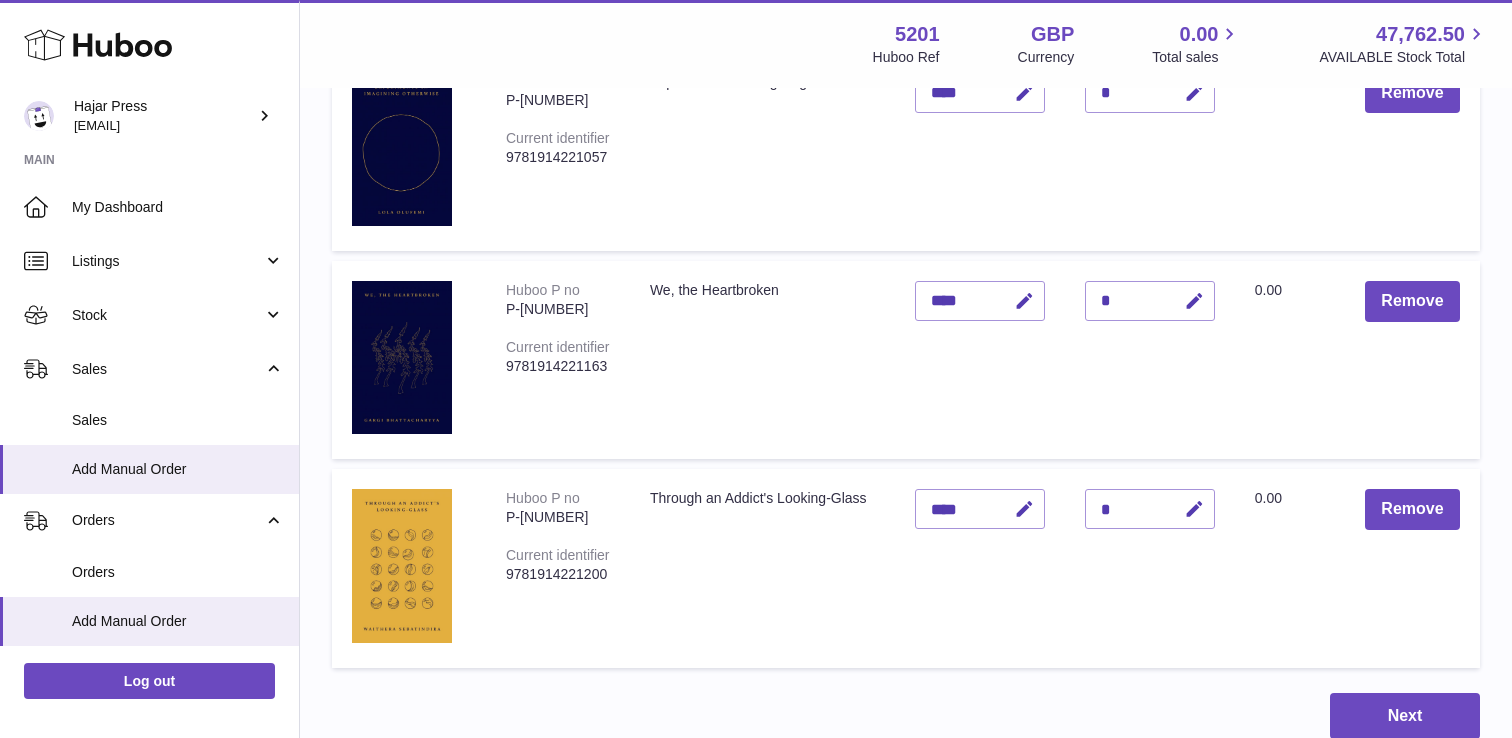 scroll, scrollTop: 811, scrollLeft: 0, axis: vertical 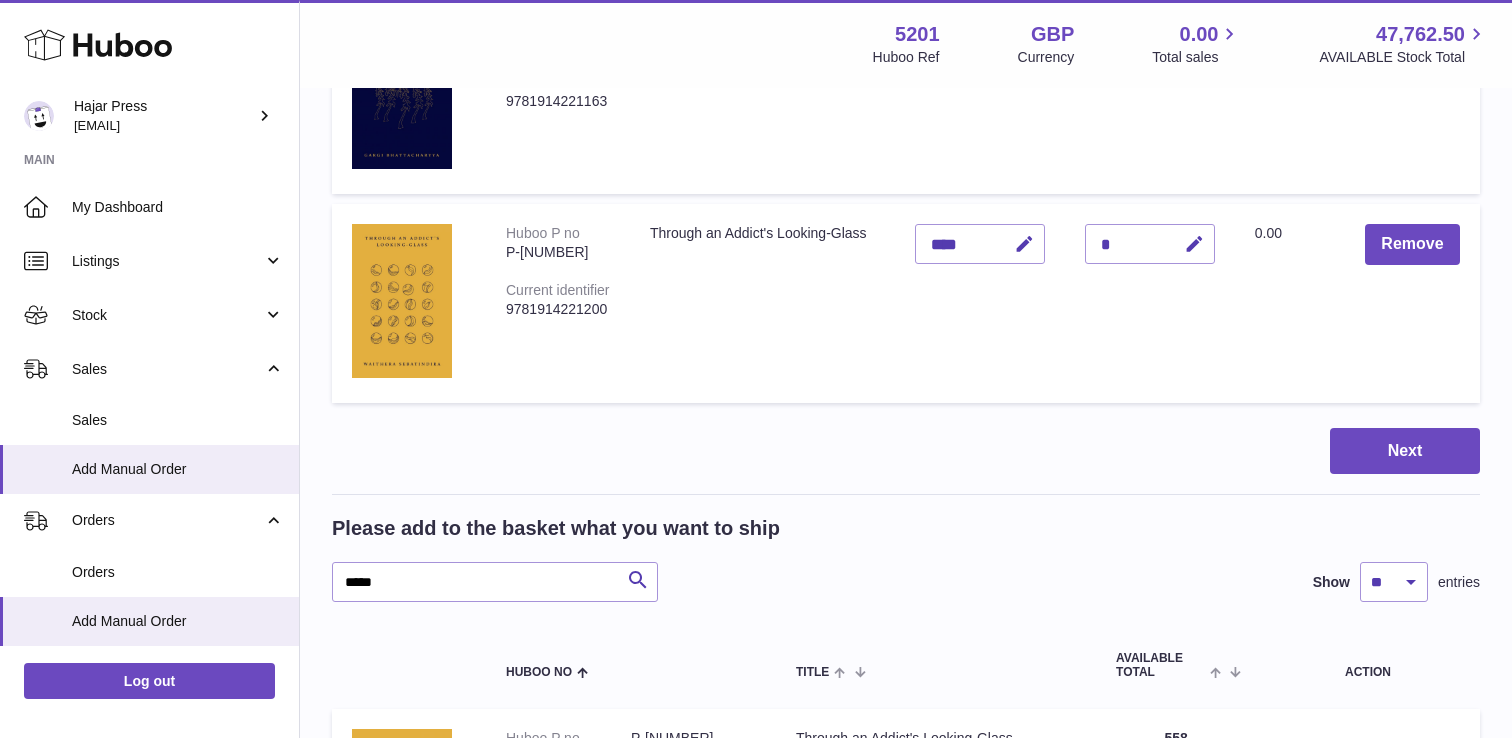 click on "Next" at bounding box center (906, 451) 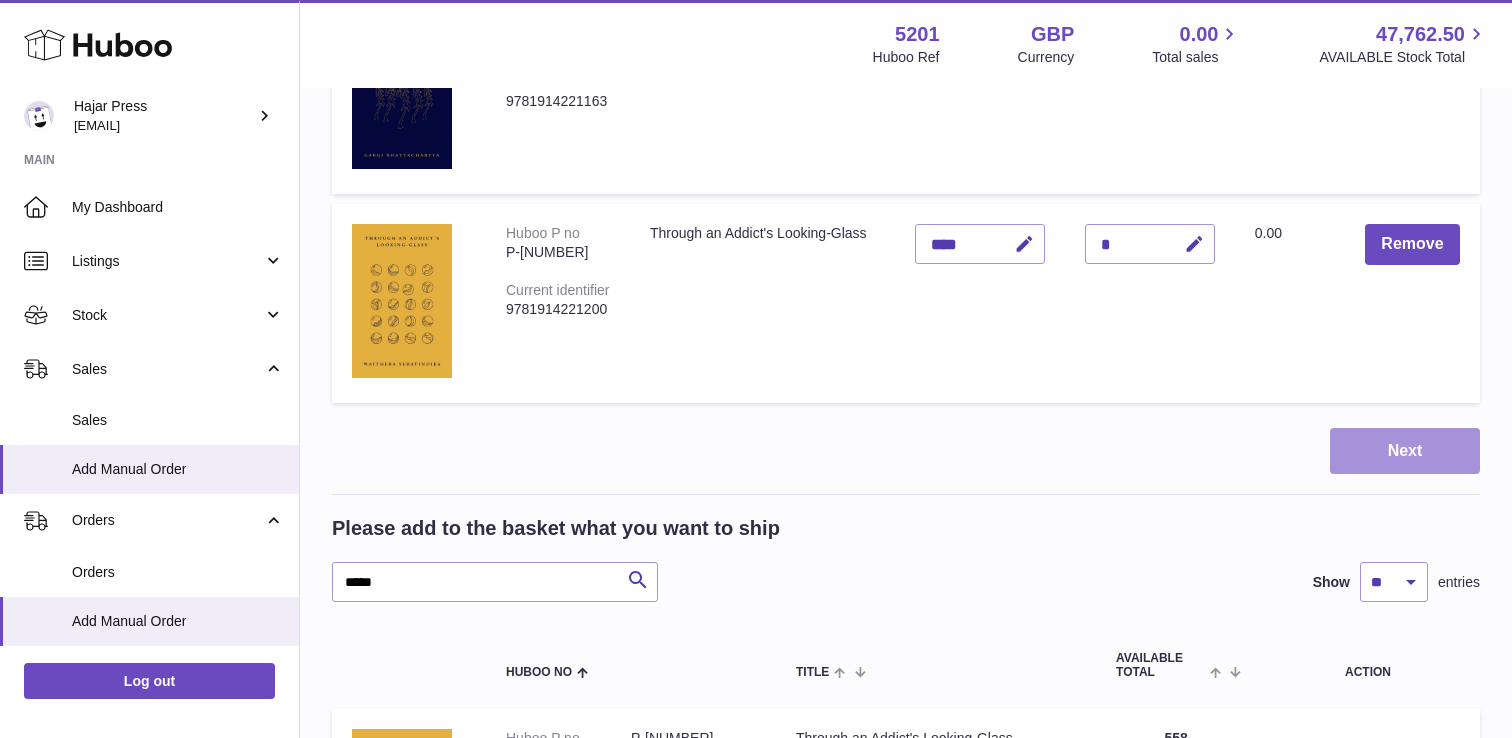 click on "Next" at bounding box center [1405, 451] 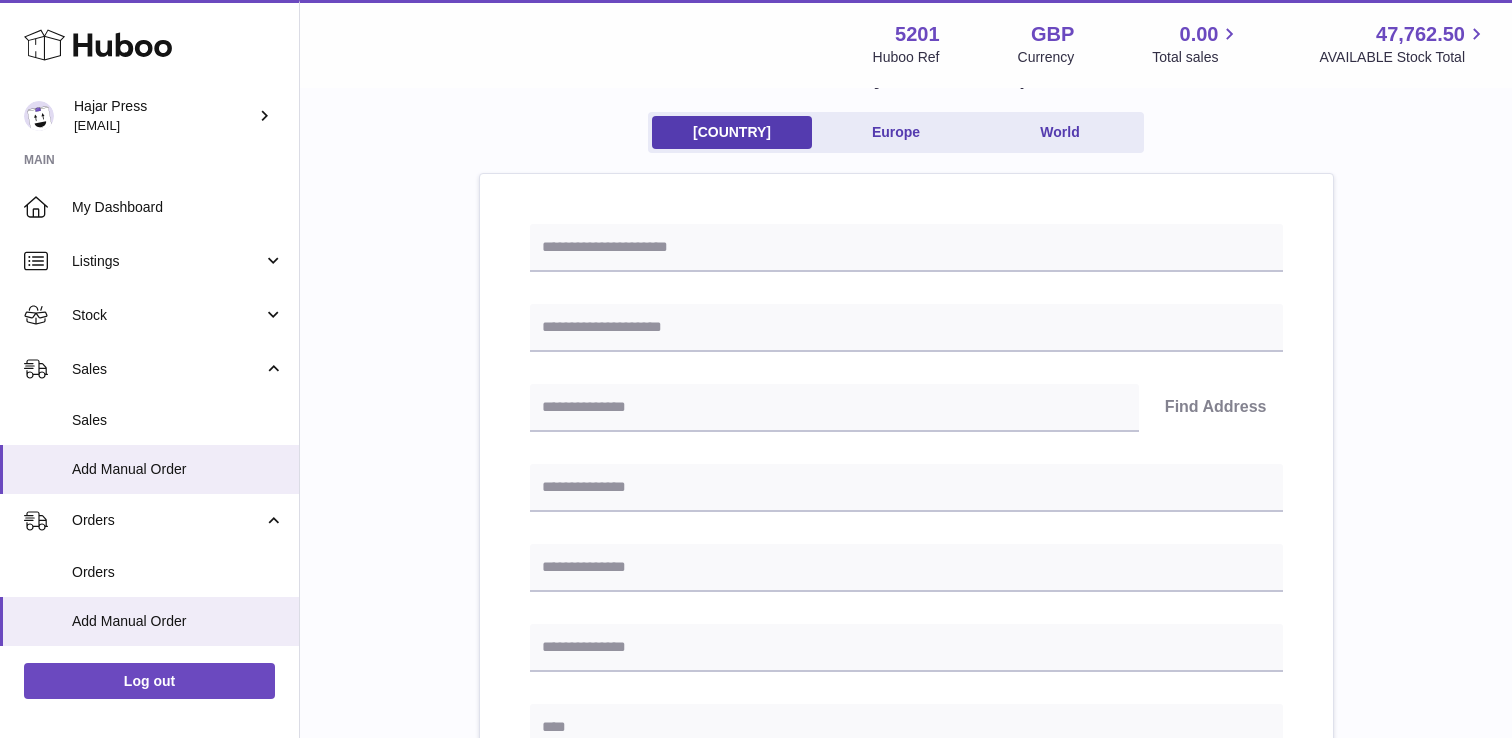 scroll, scrollTop: 174, scrollLeft: 0, axis: vertical 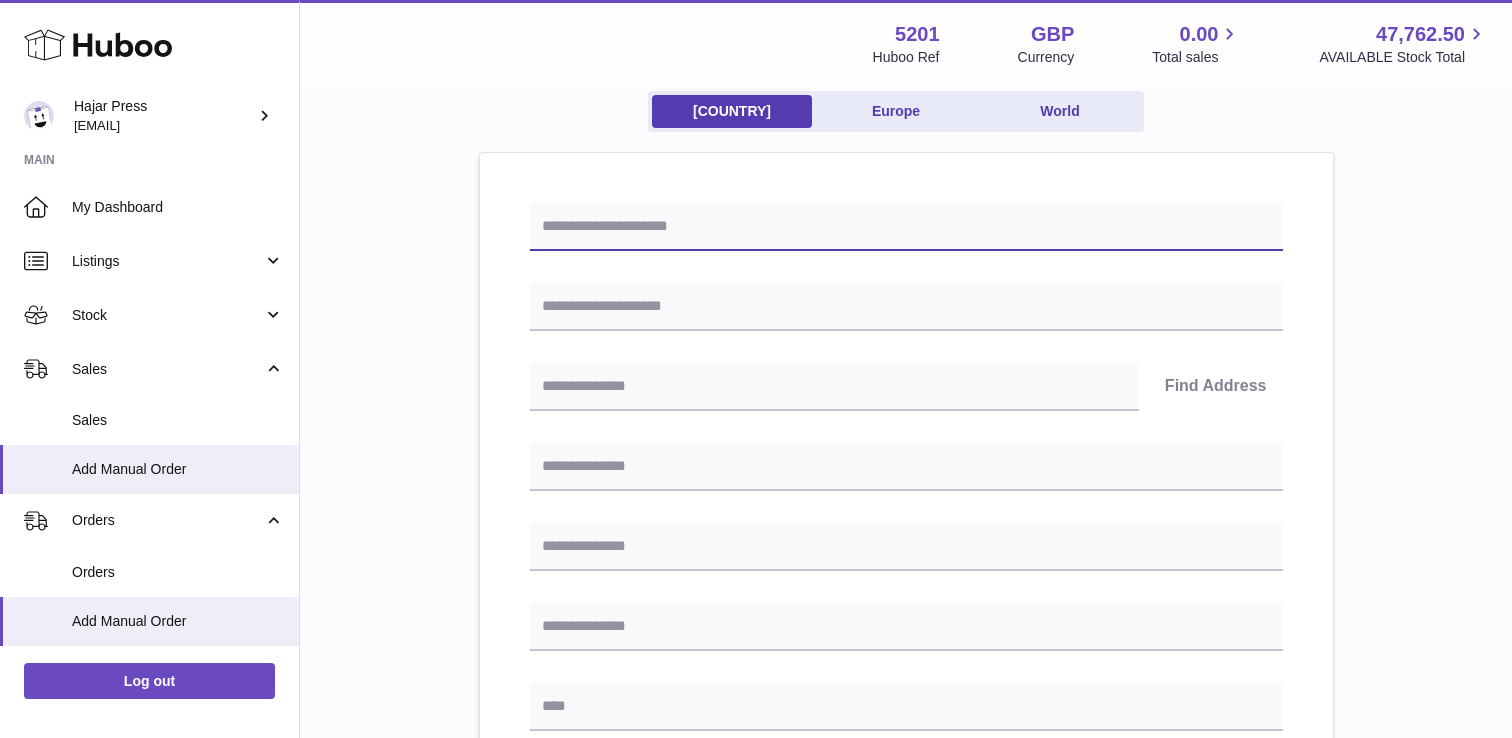 click at bounding box center (906, 227) 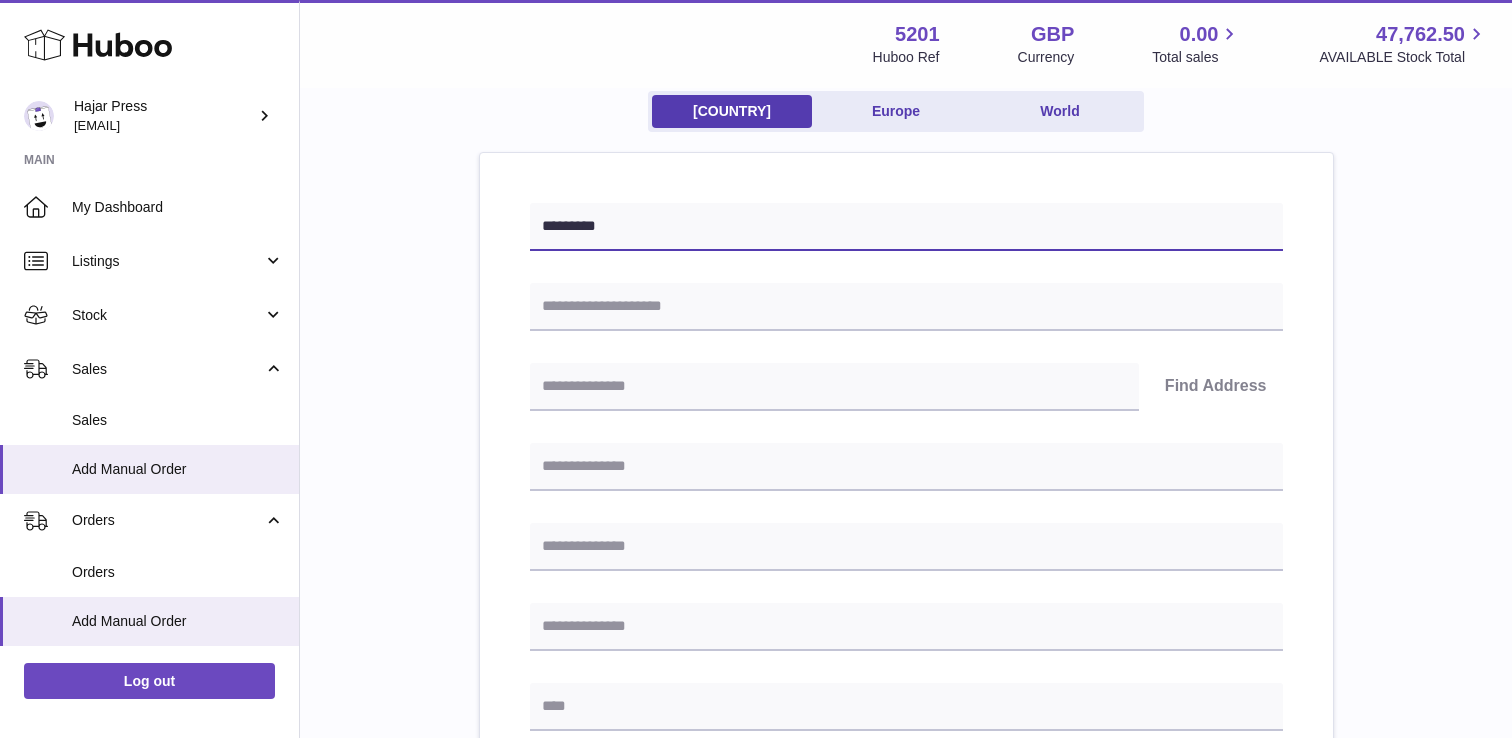 type on "*********" 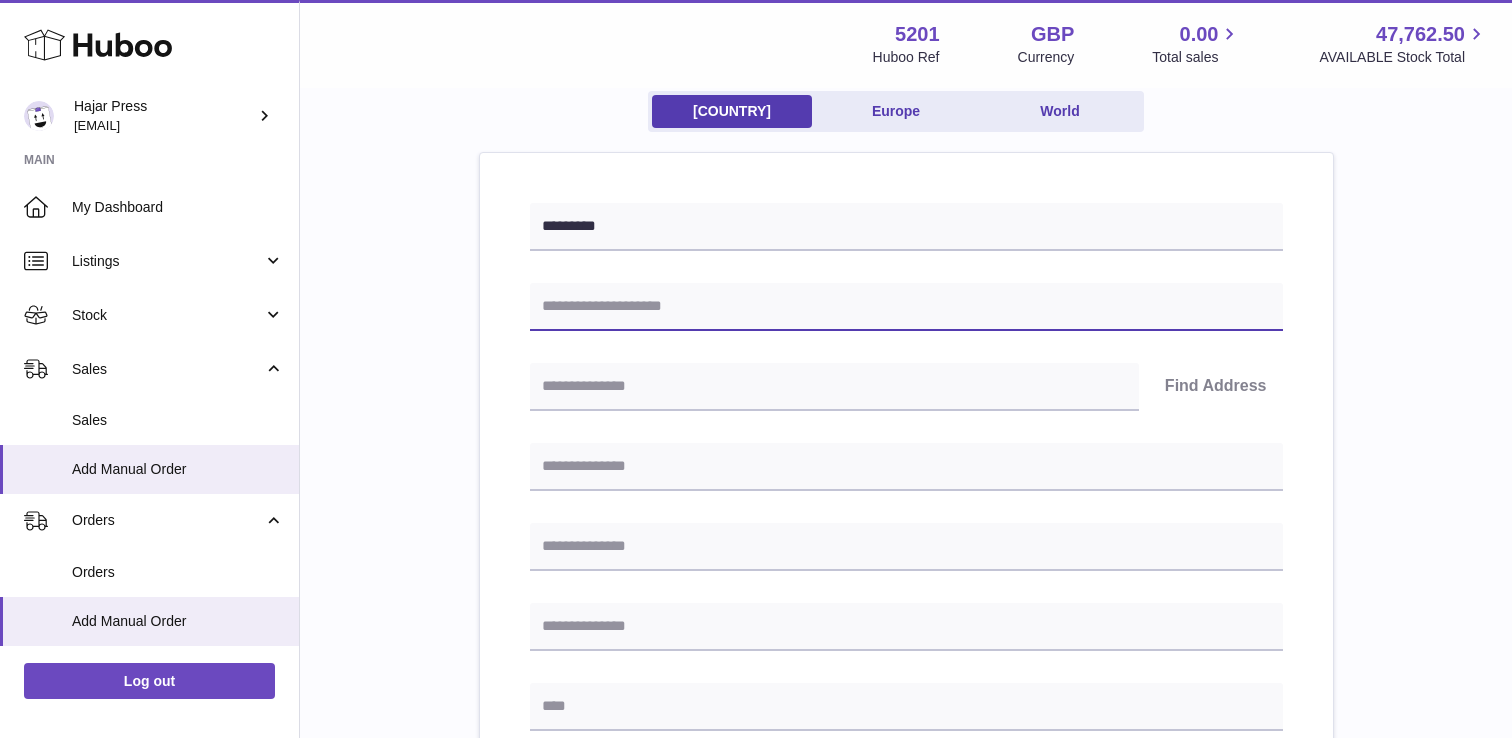 click at bounding box center [906, 307] 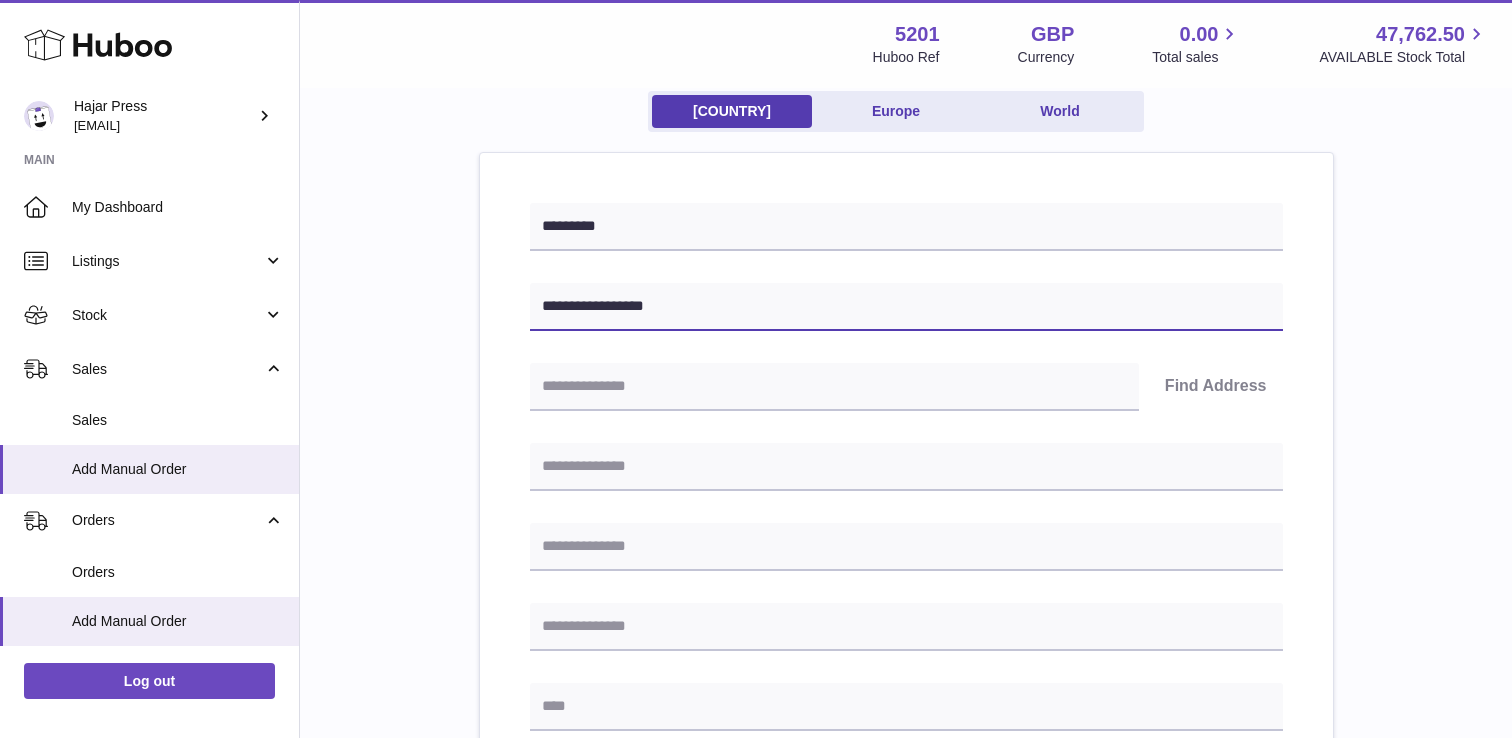 type on "**********" 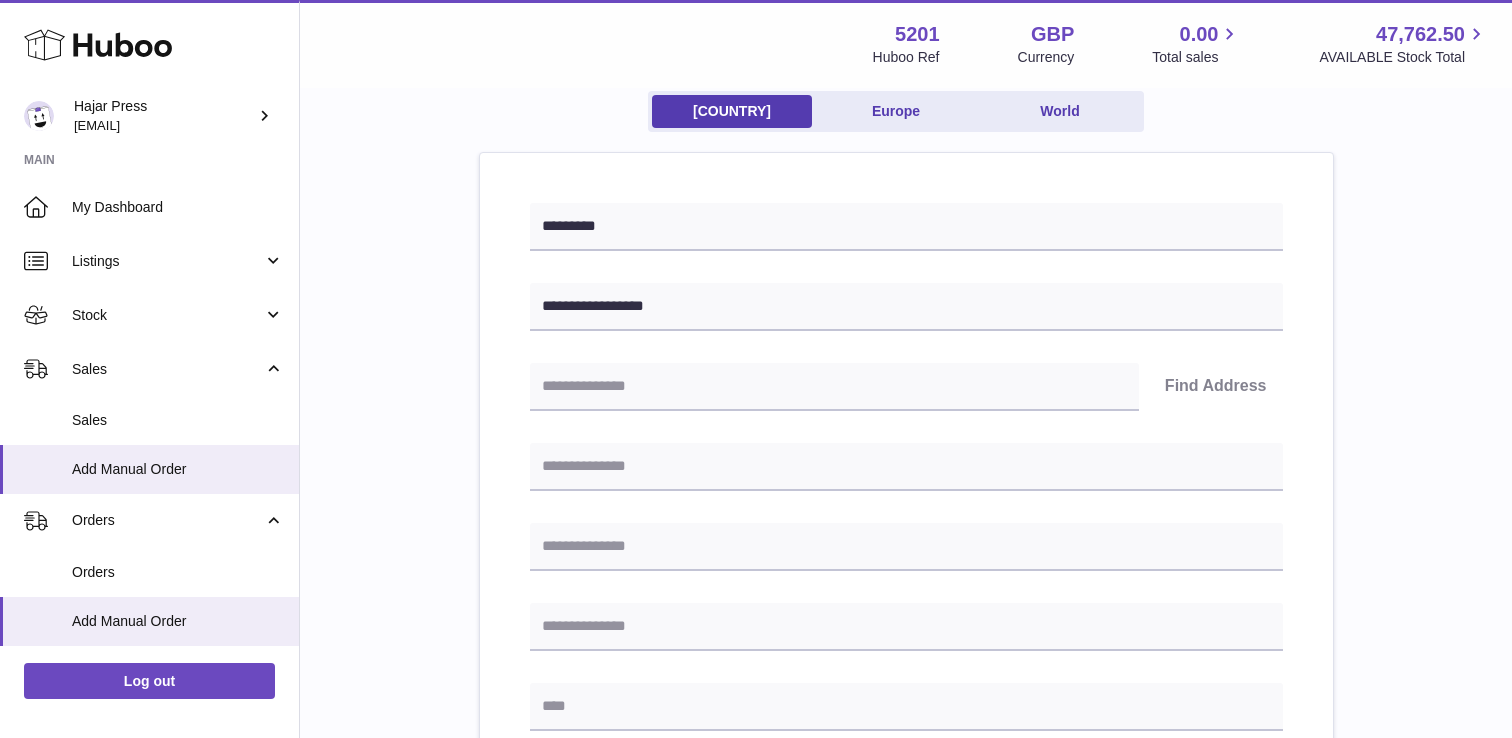 click on "**********" at bounding box center [906, 748] 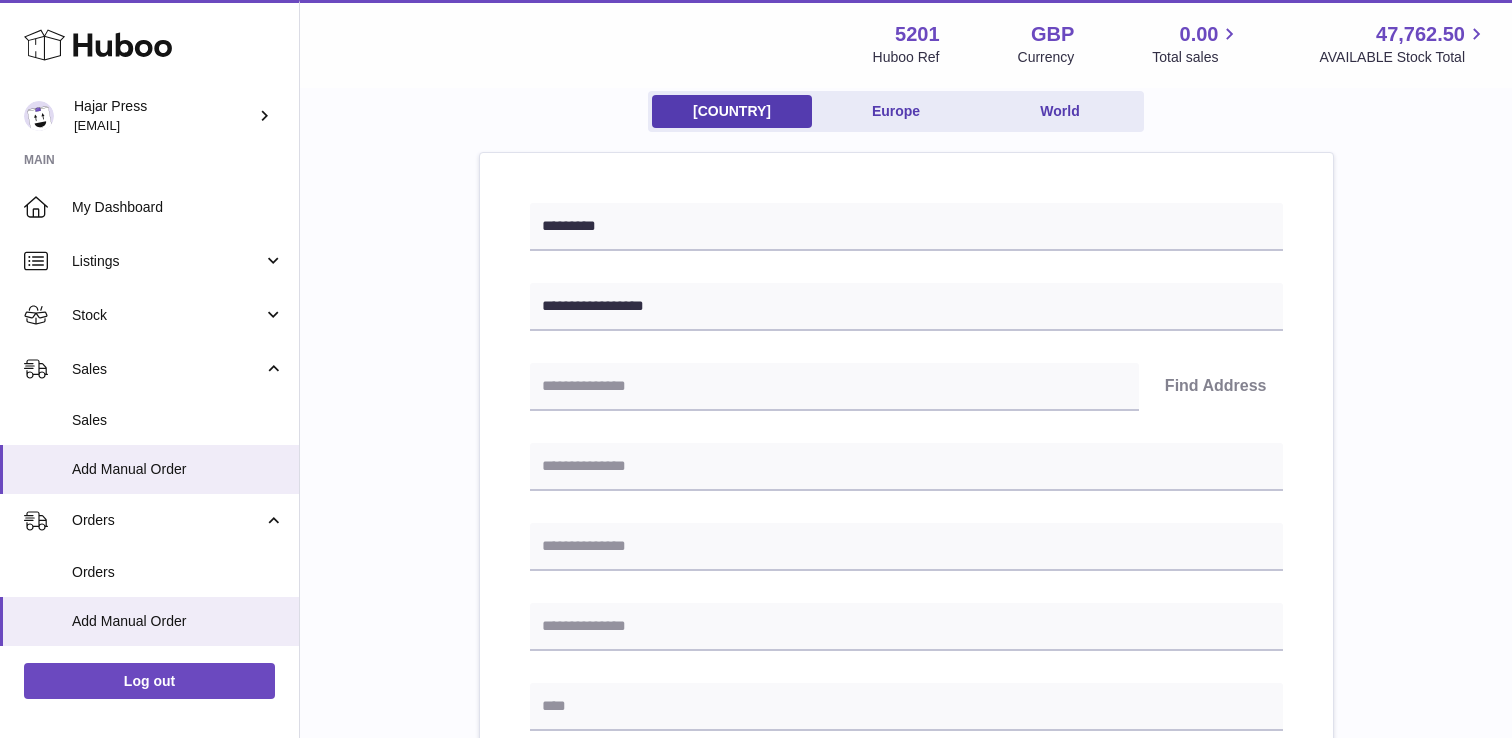 click on "**********" at bounding box center [906, 748] 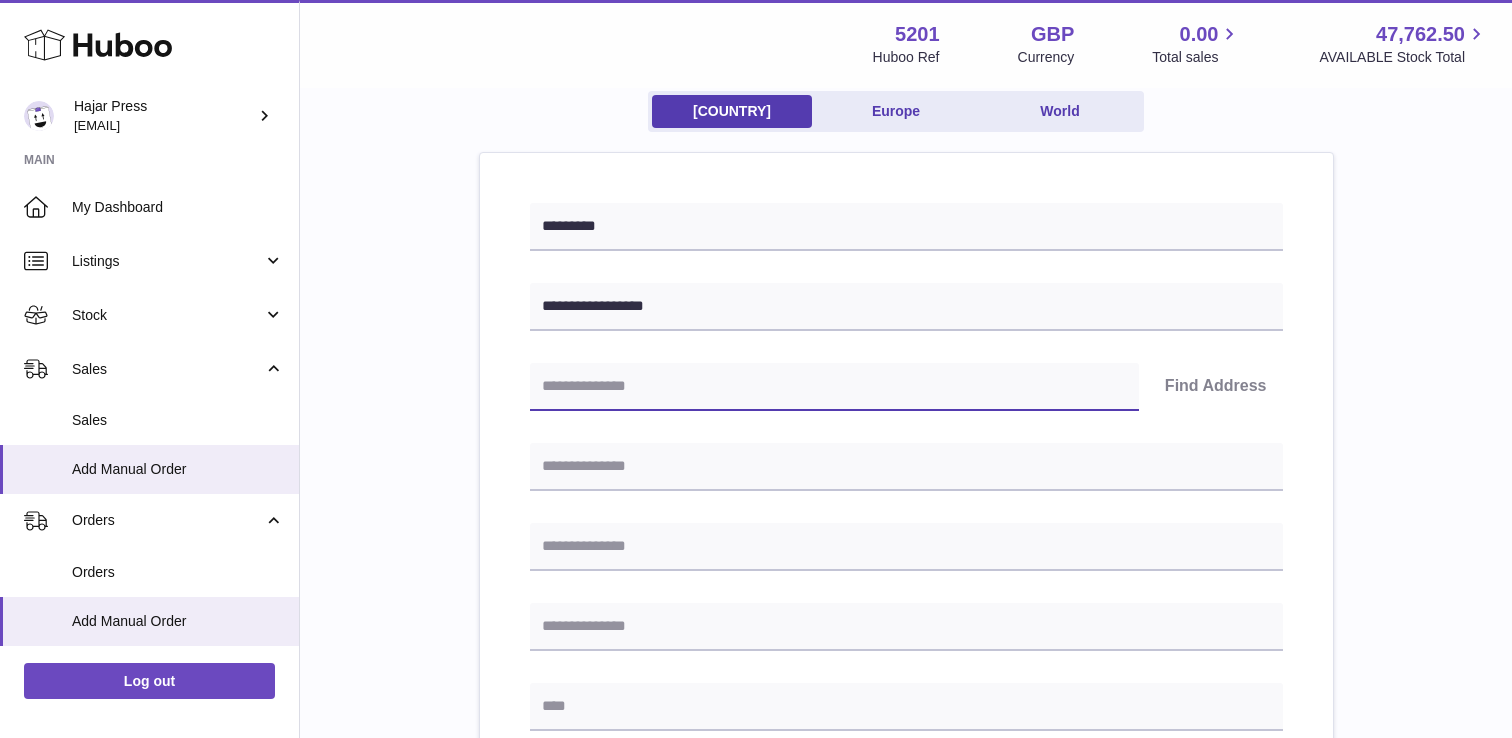 click at bounding box center [834, 387] 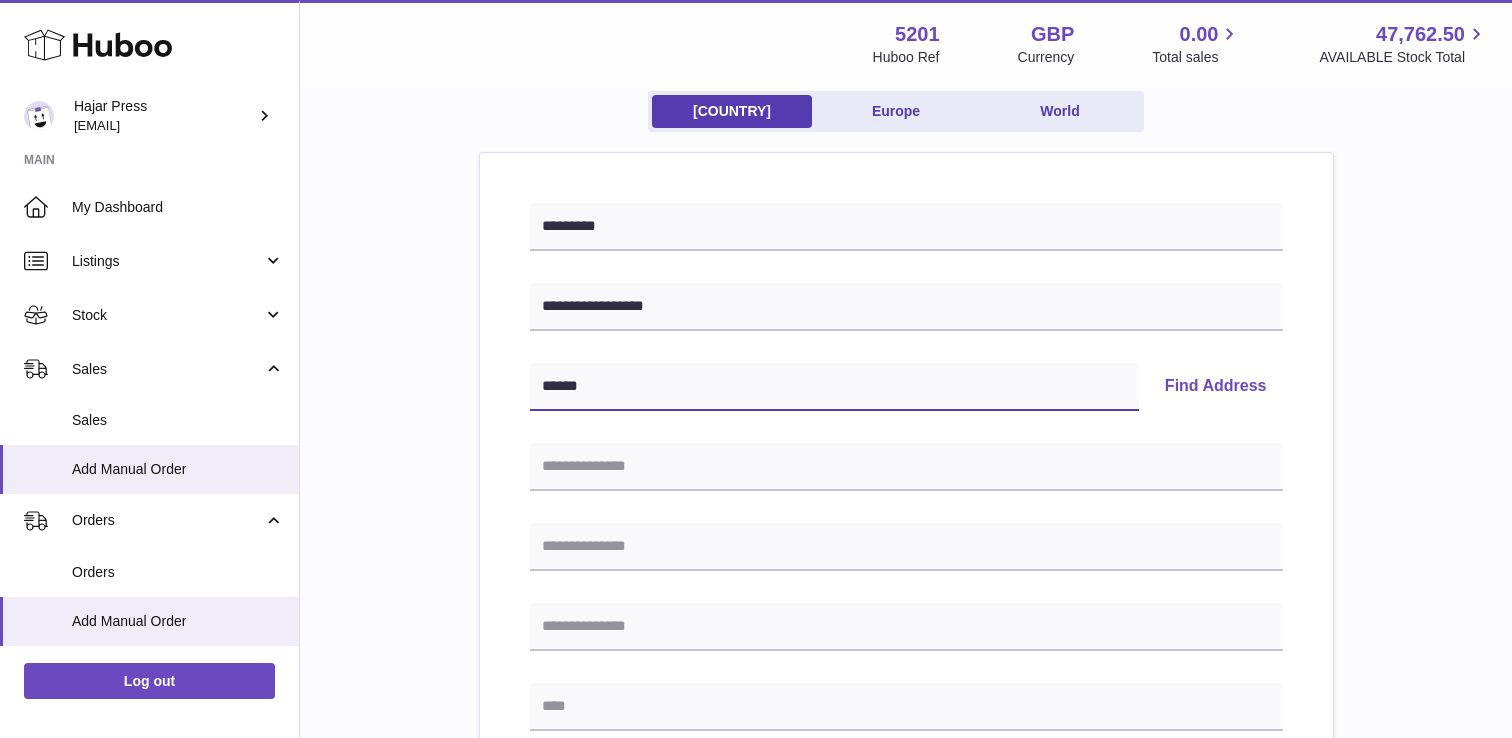 type on "******" 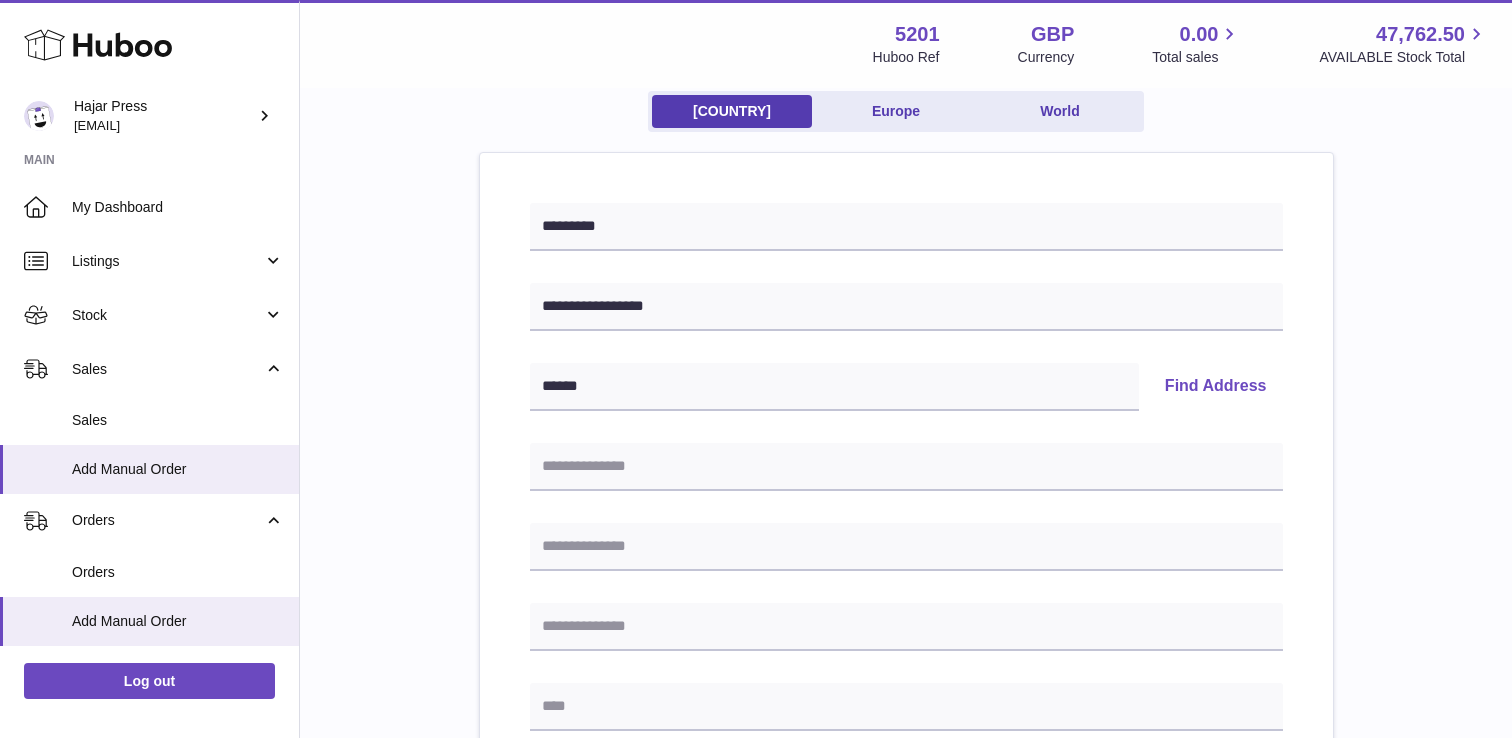 click on "Find Address" at bounding box center [1216, 387] 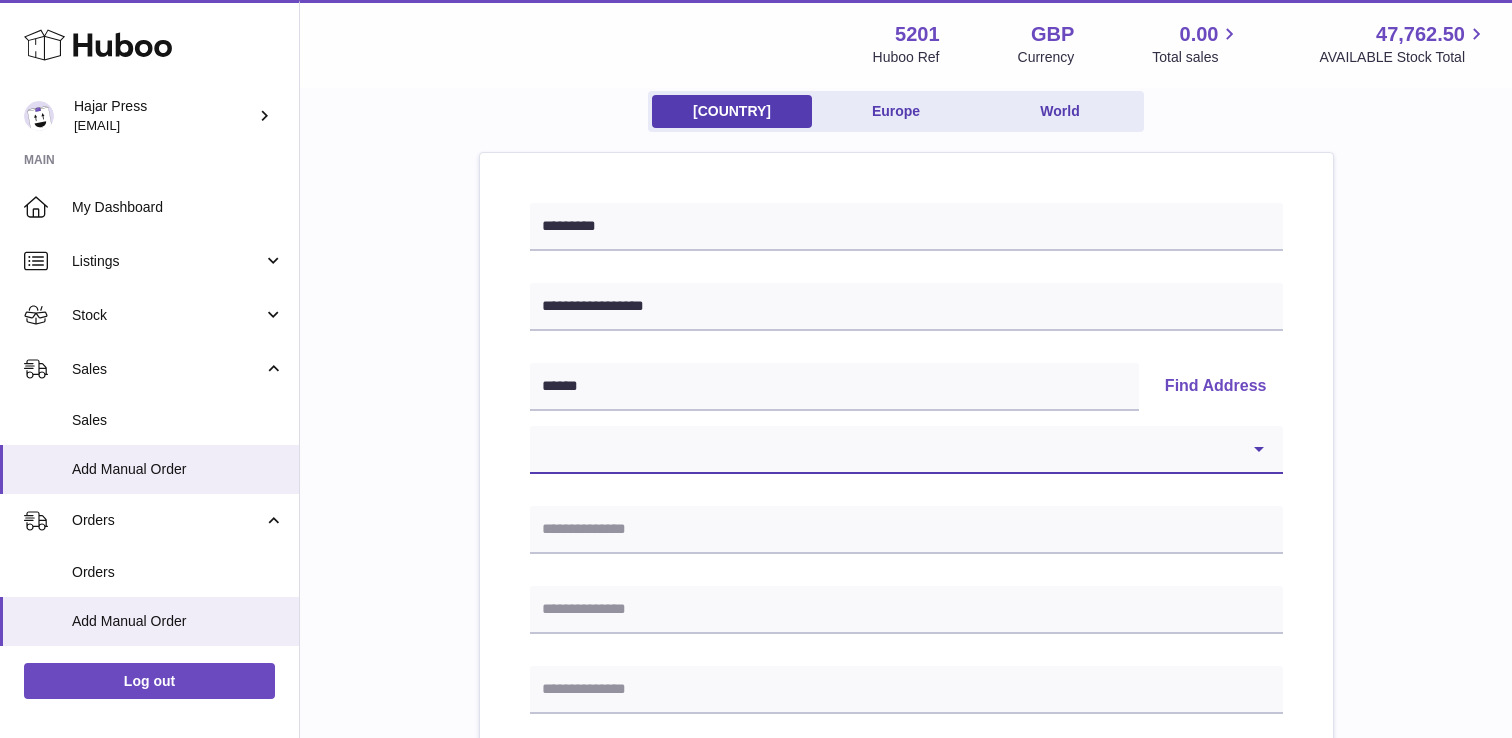 click on "**********" at bounding box center [906, 450] 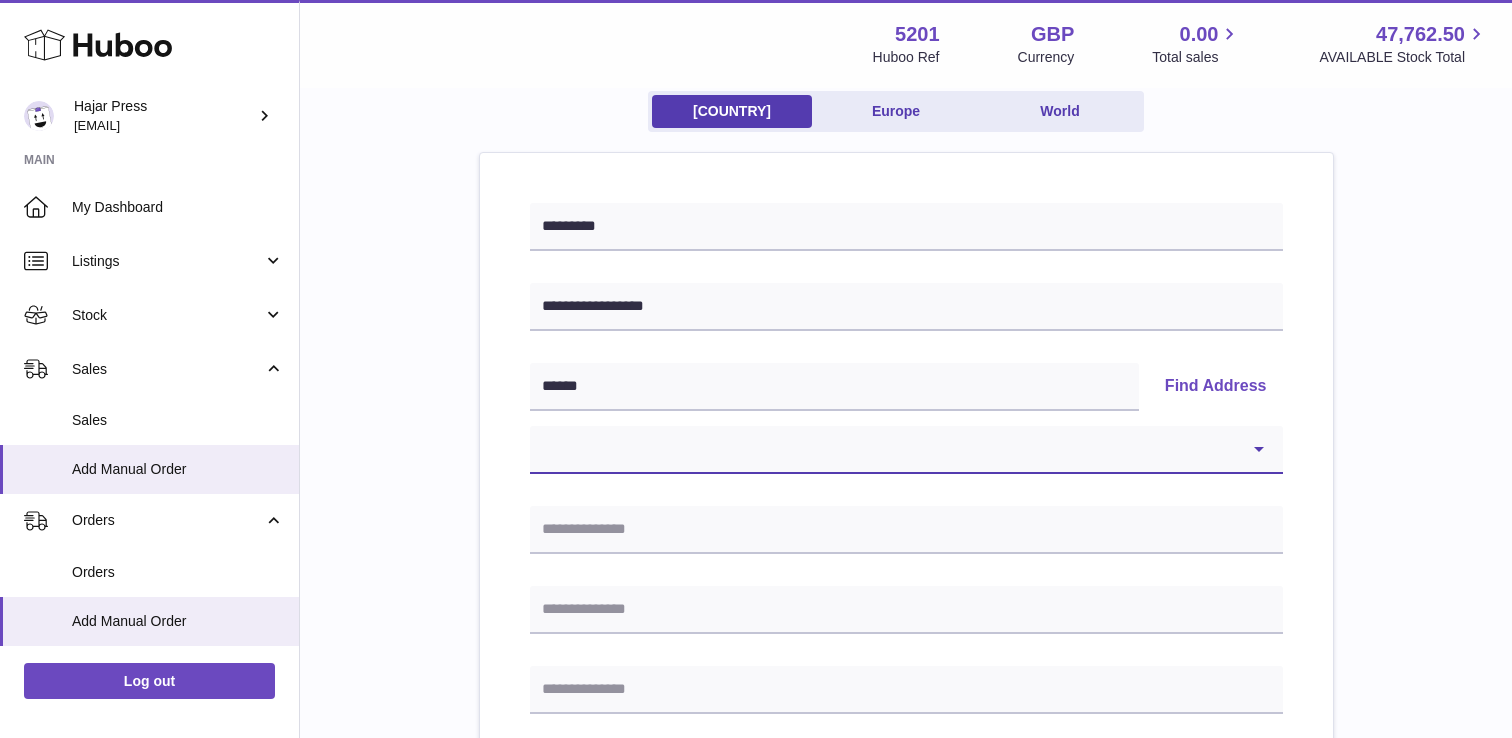 select on "*" 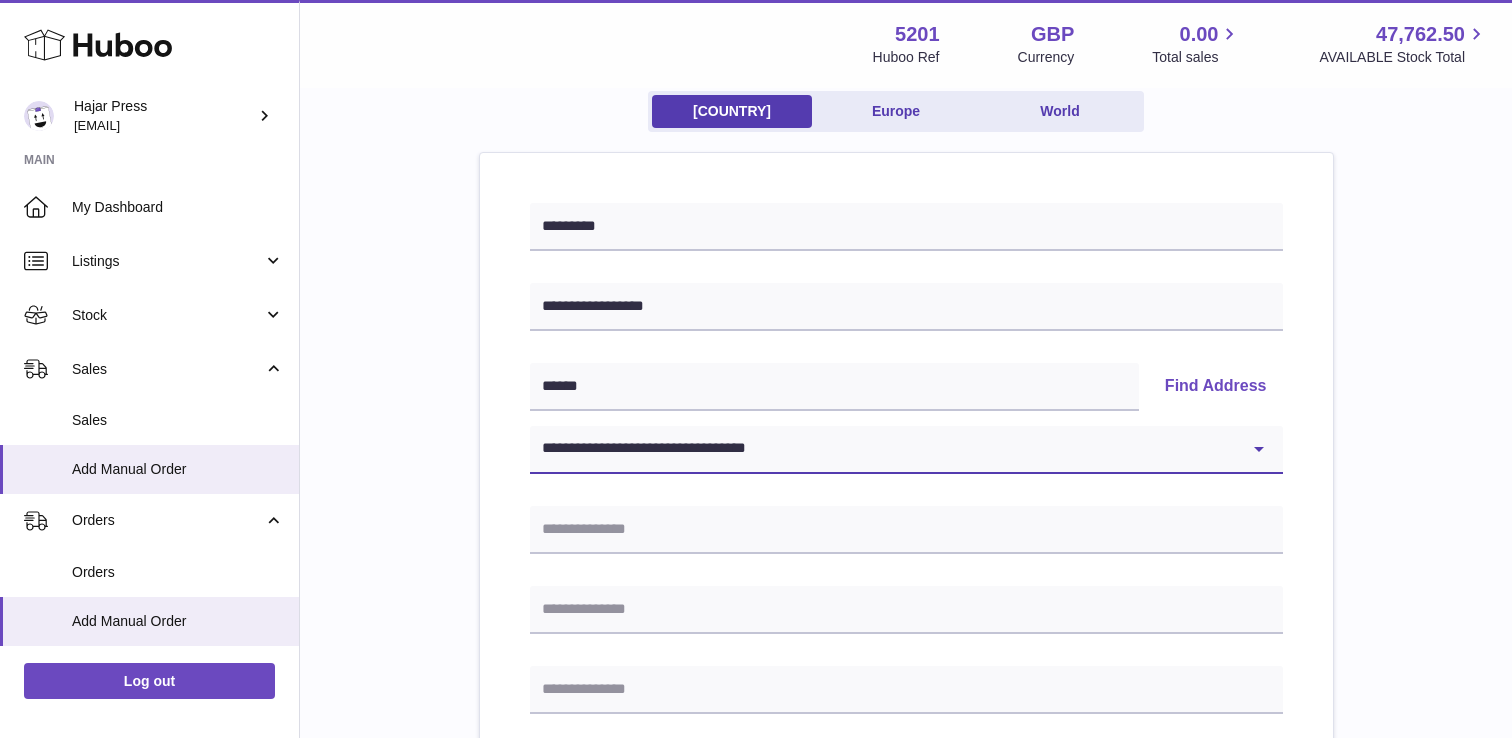 type on "**********" 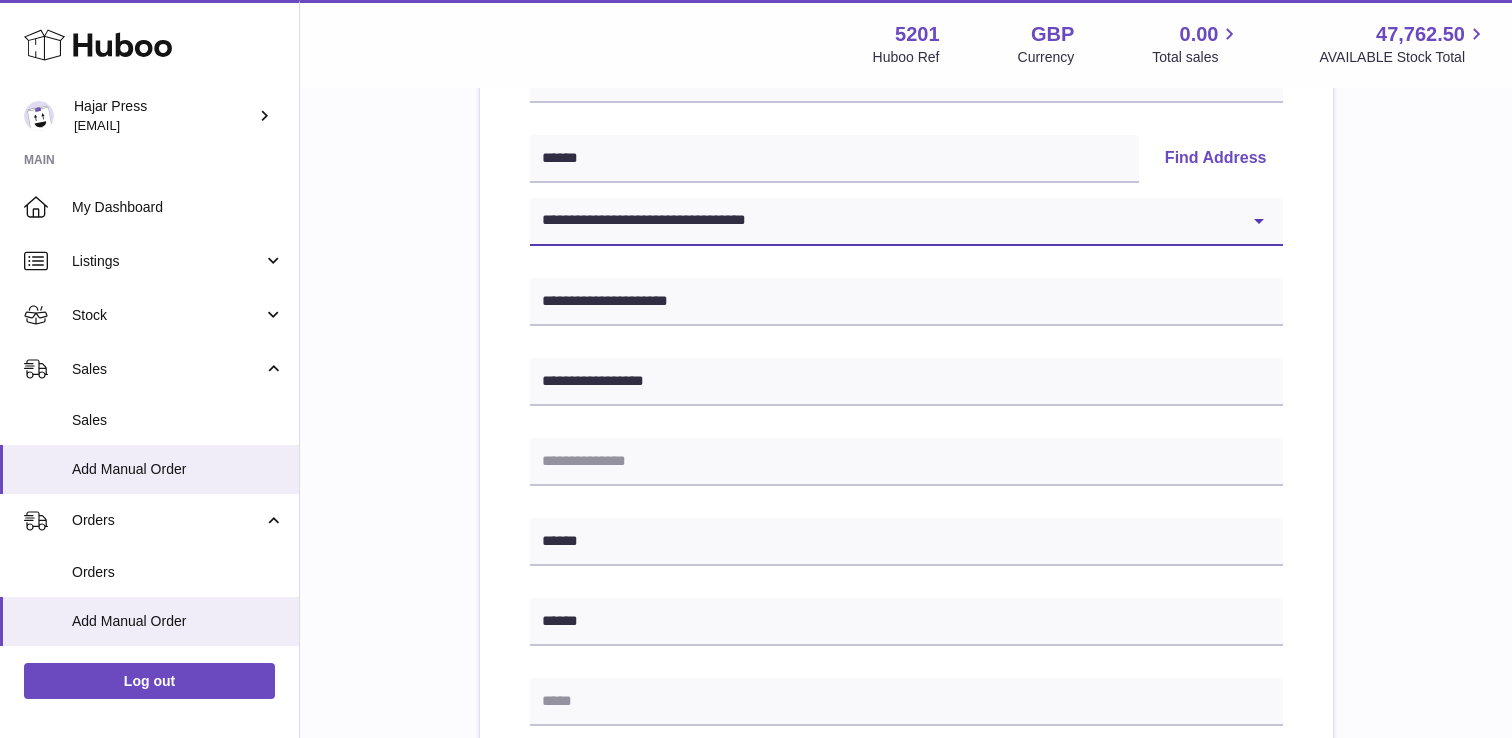 scroll, scrollTop: 430, scrollLeft: 0, axis: vertical 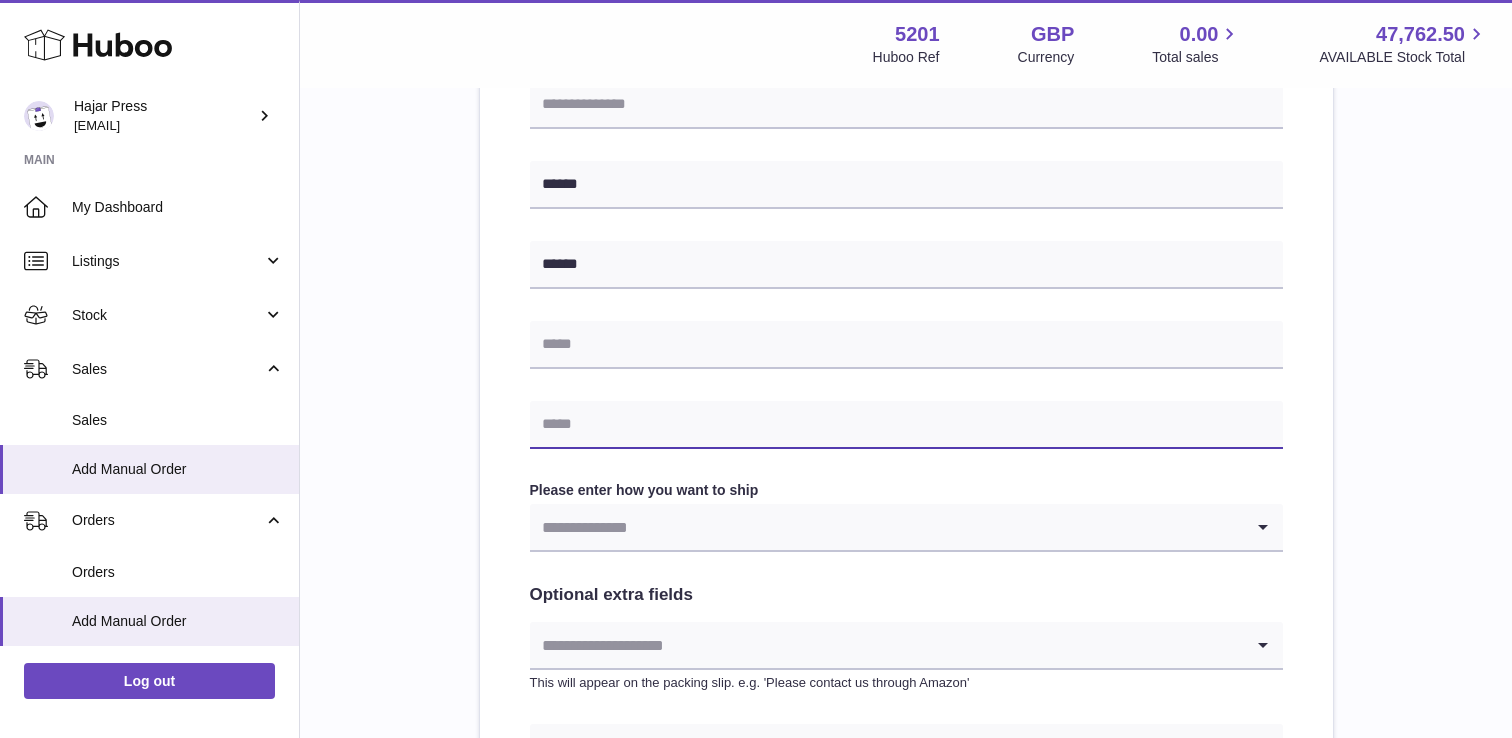 click at bounding box center (906, 425) 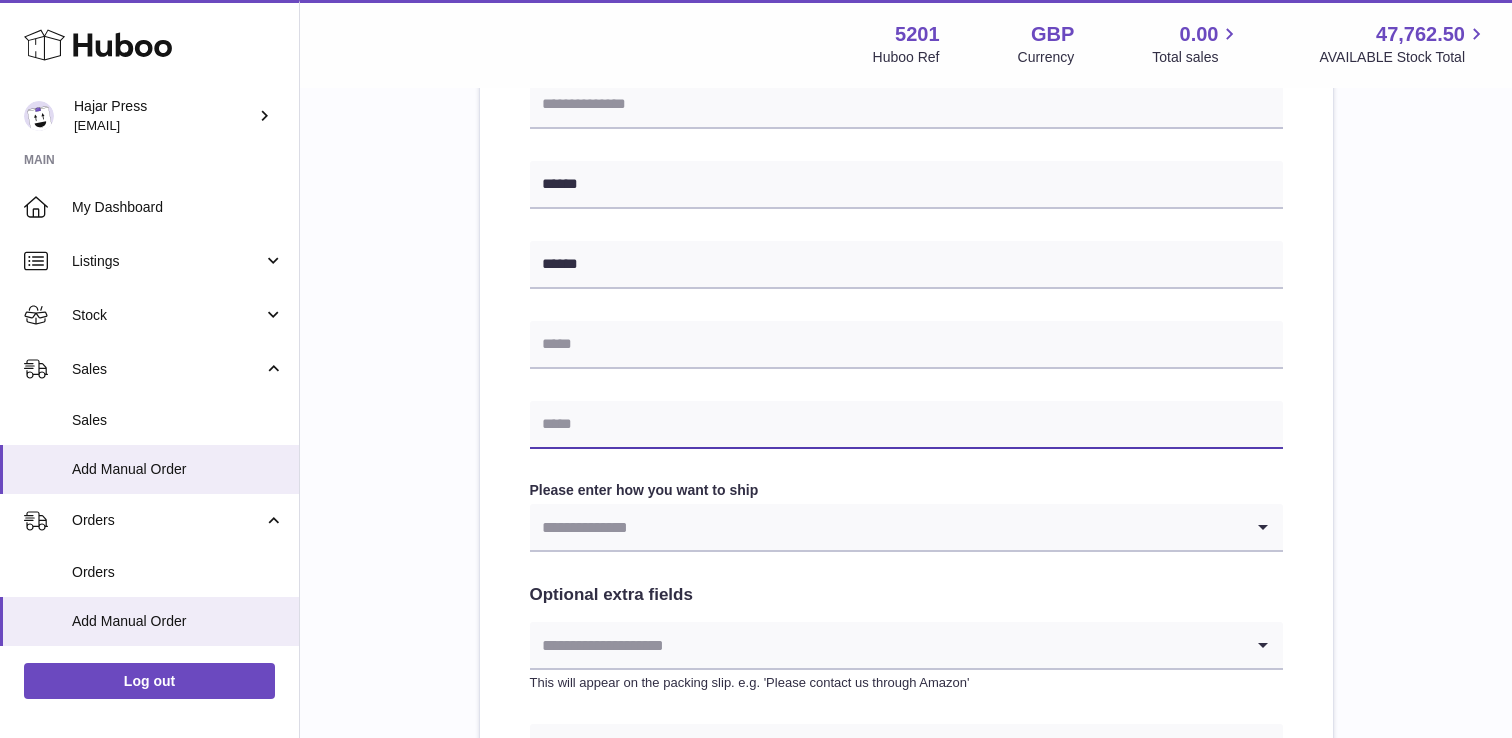 paste on "**********" 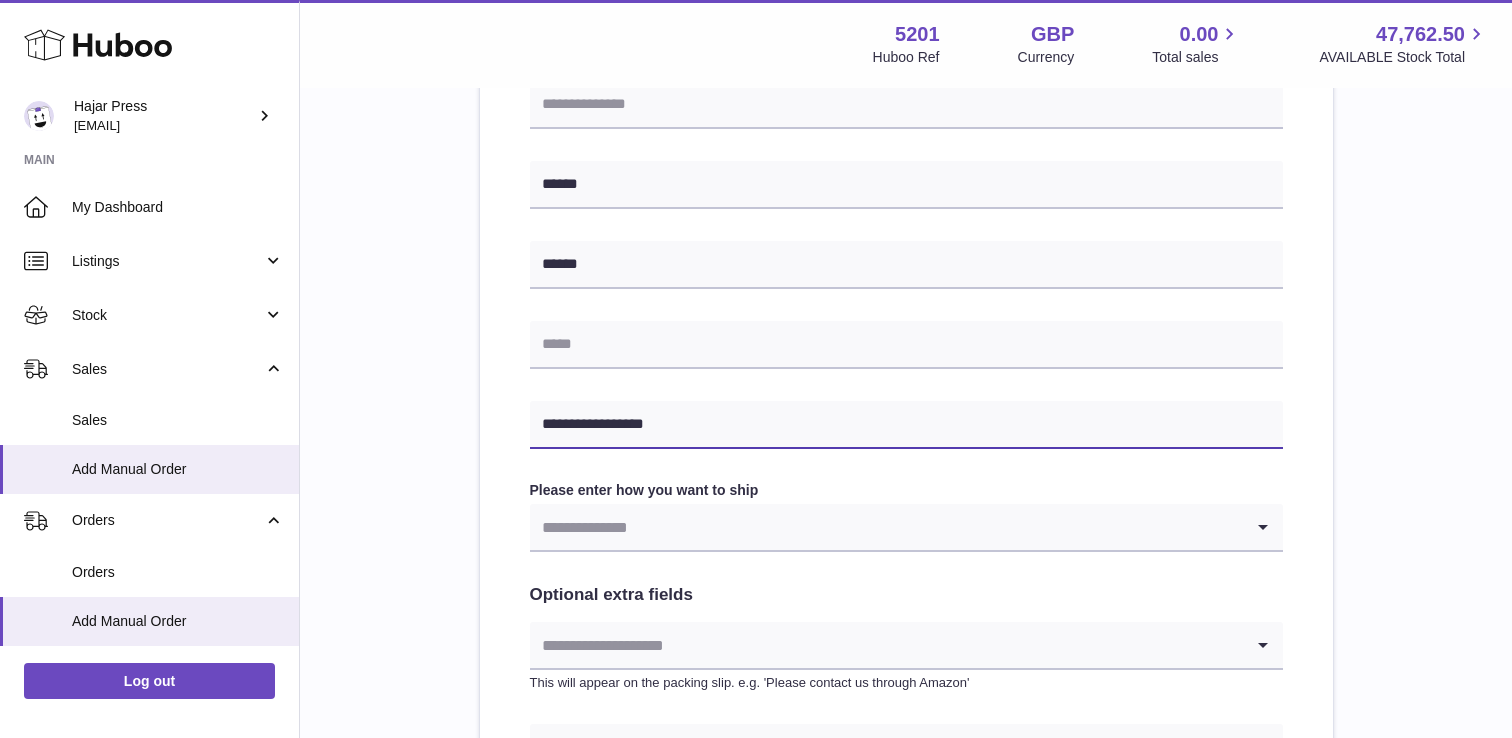 type on "**********" 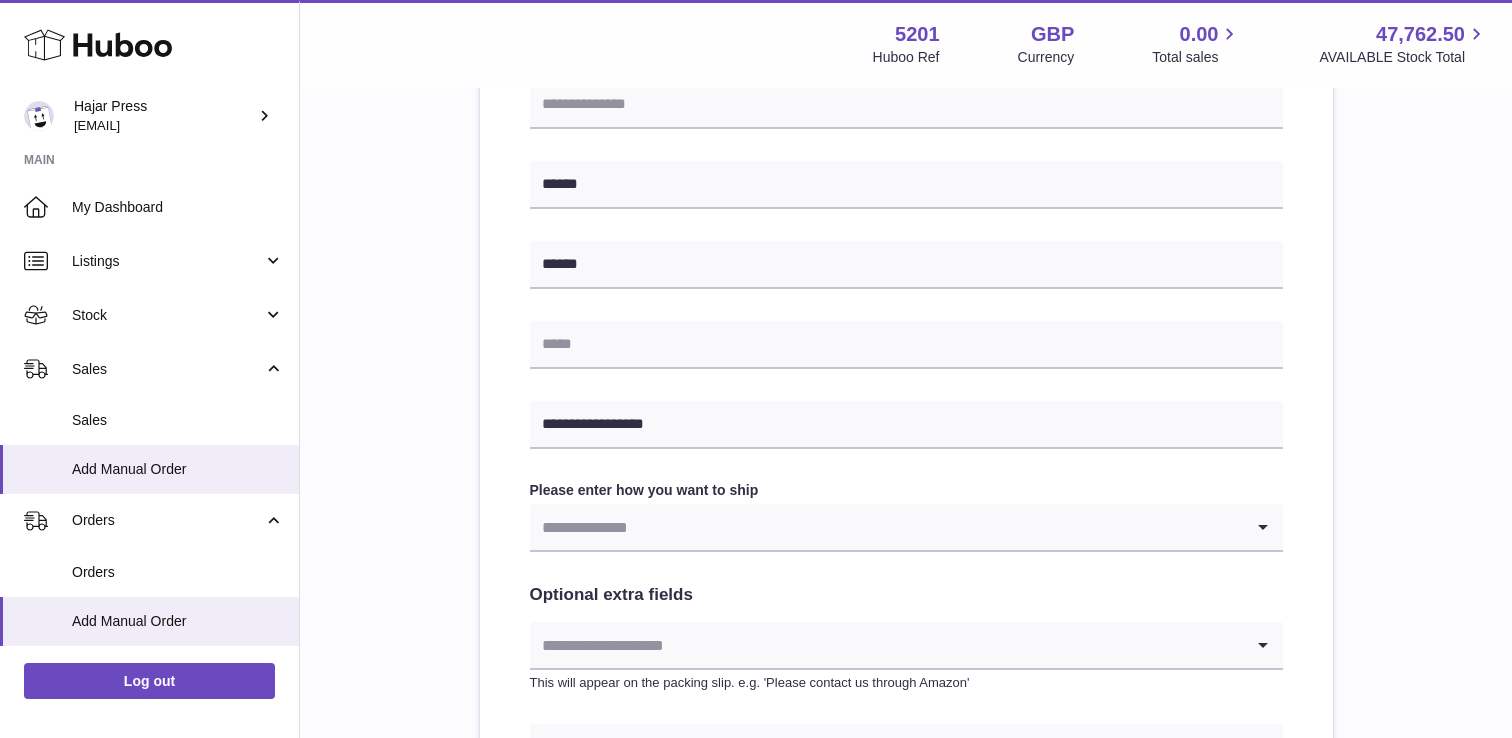click at bounding box center [886, 527] 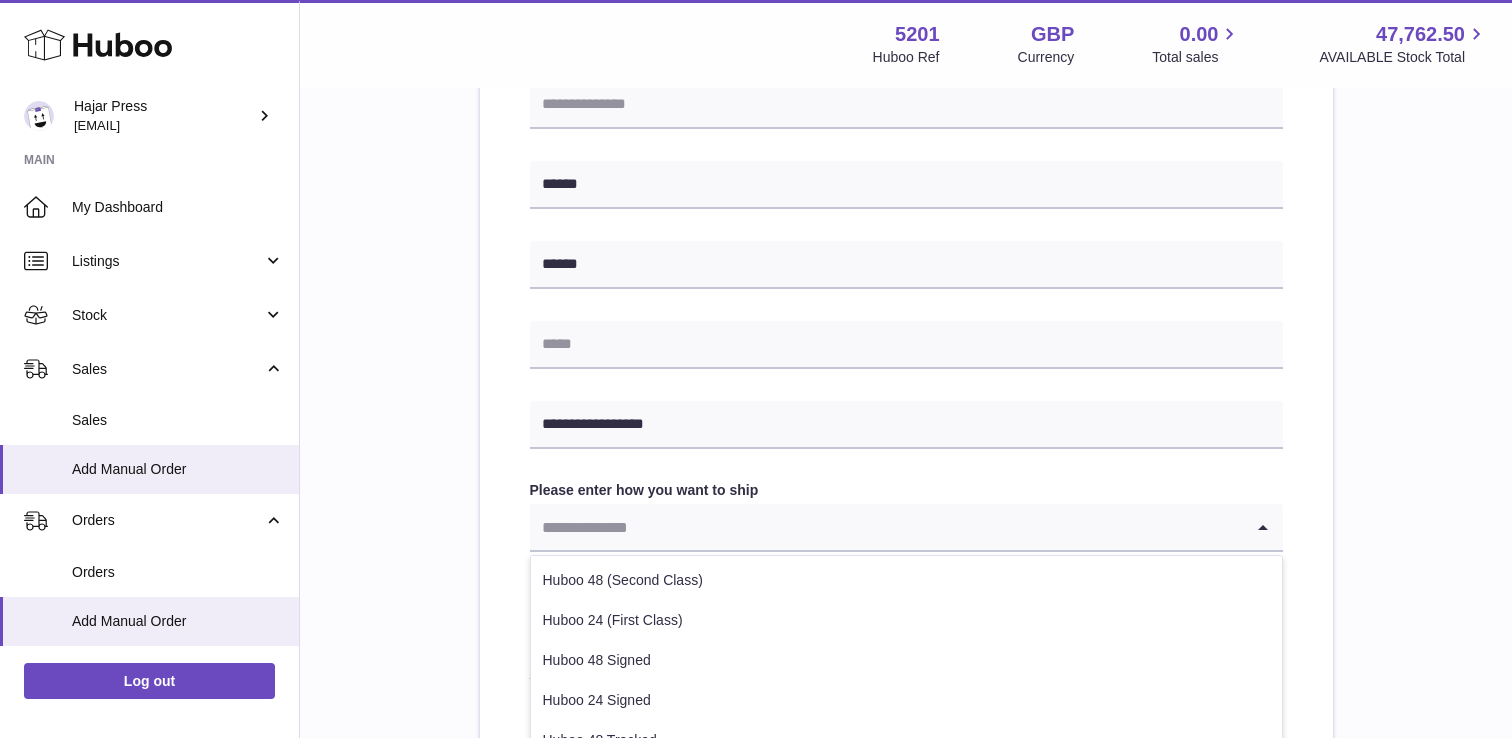 click on "**********" at bounding box center (906, 195) 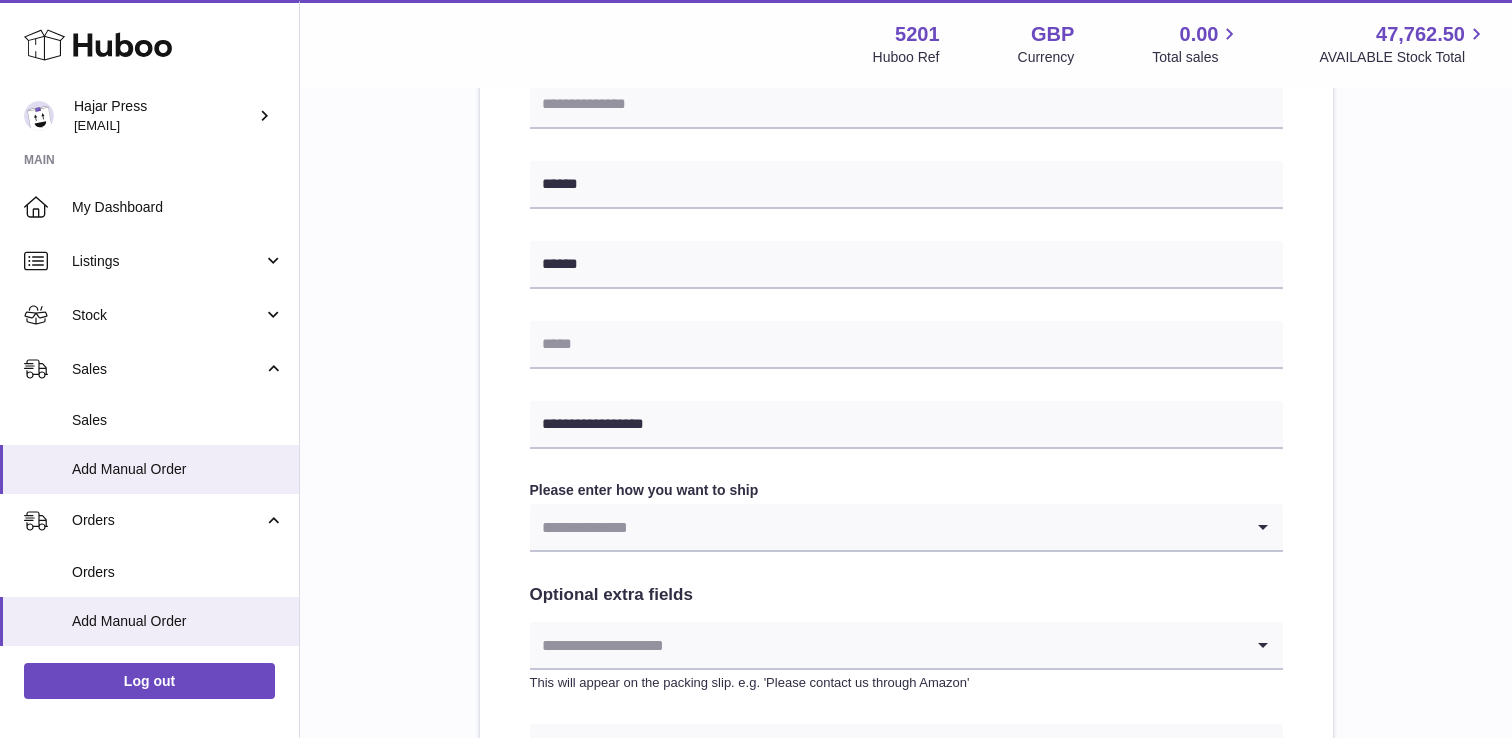 click at bounding box center (886, 527) 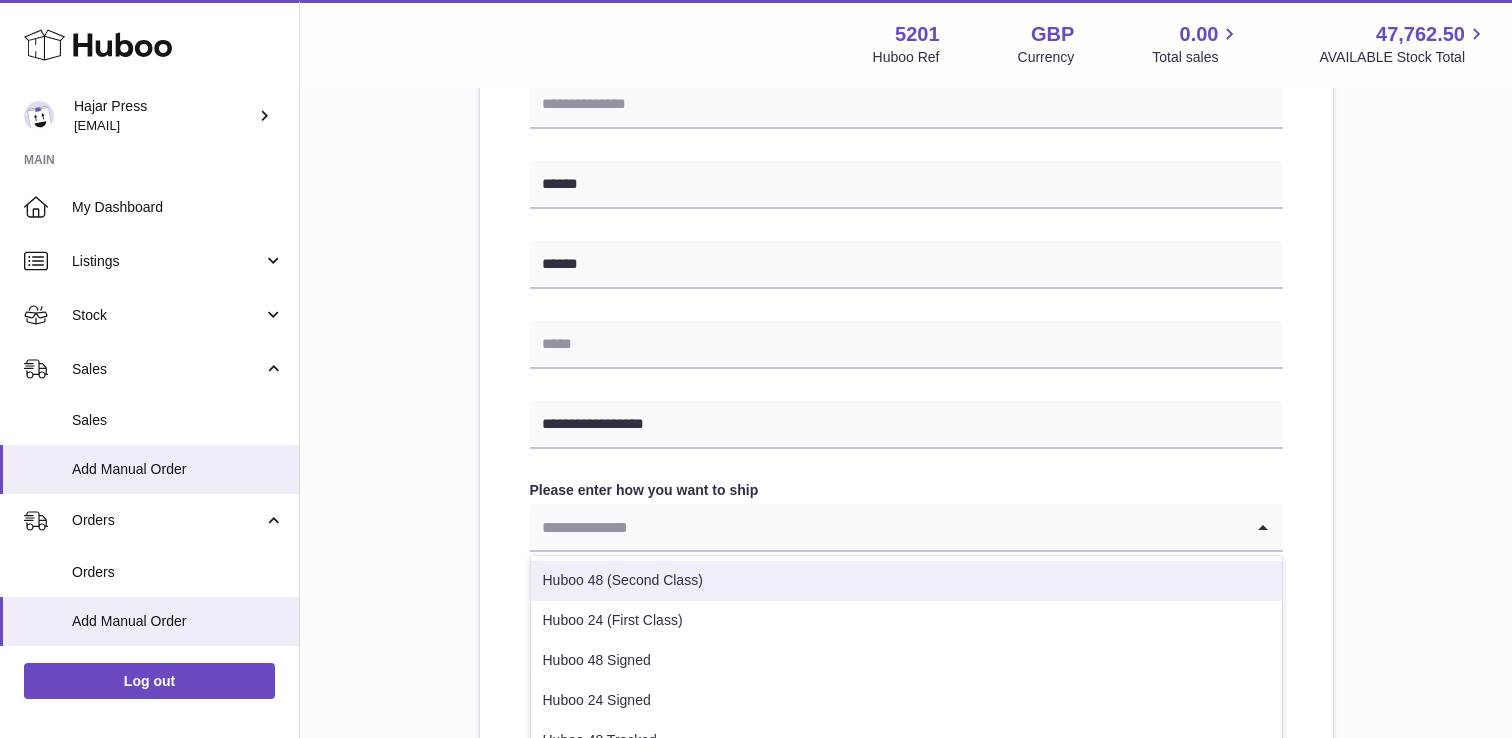 click on "Huboo 48 (Second Class)" at bounding box center [906, 581] 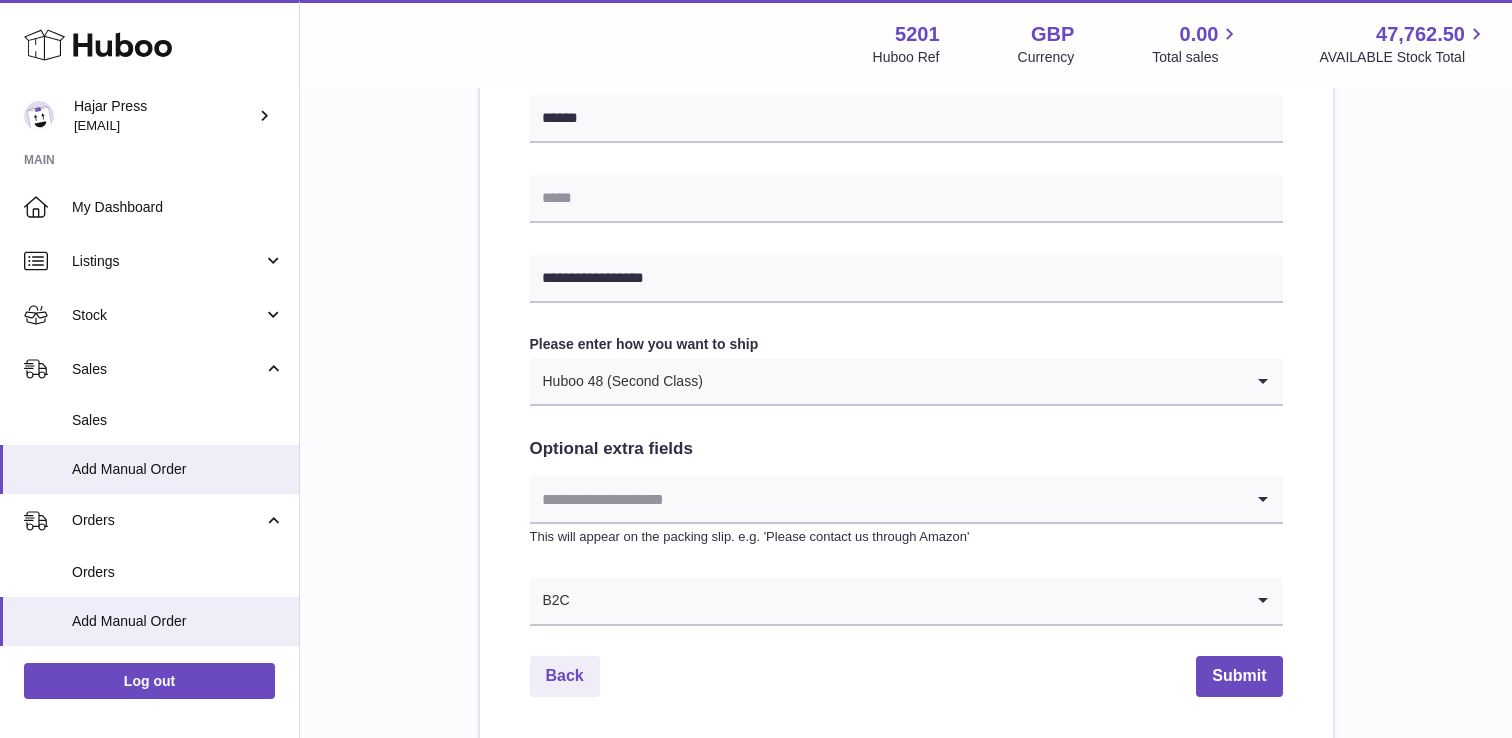 scroll, scrollTop: 1004, scrollLeft: 0, axis: vertical 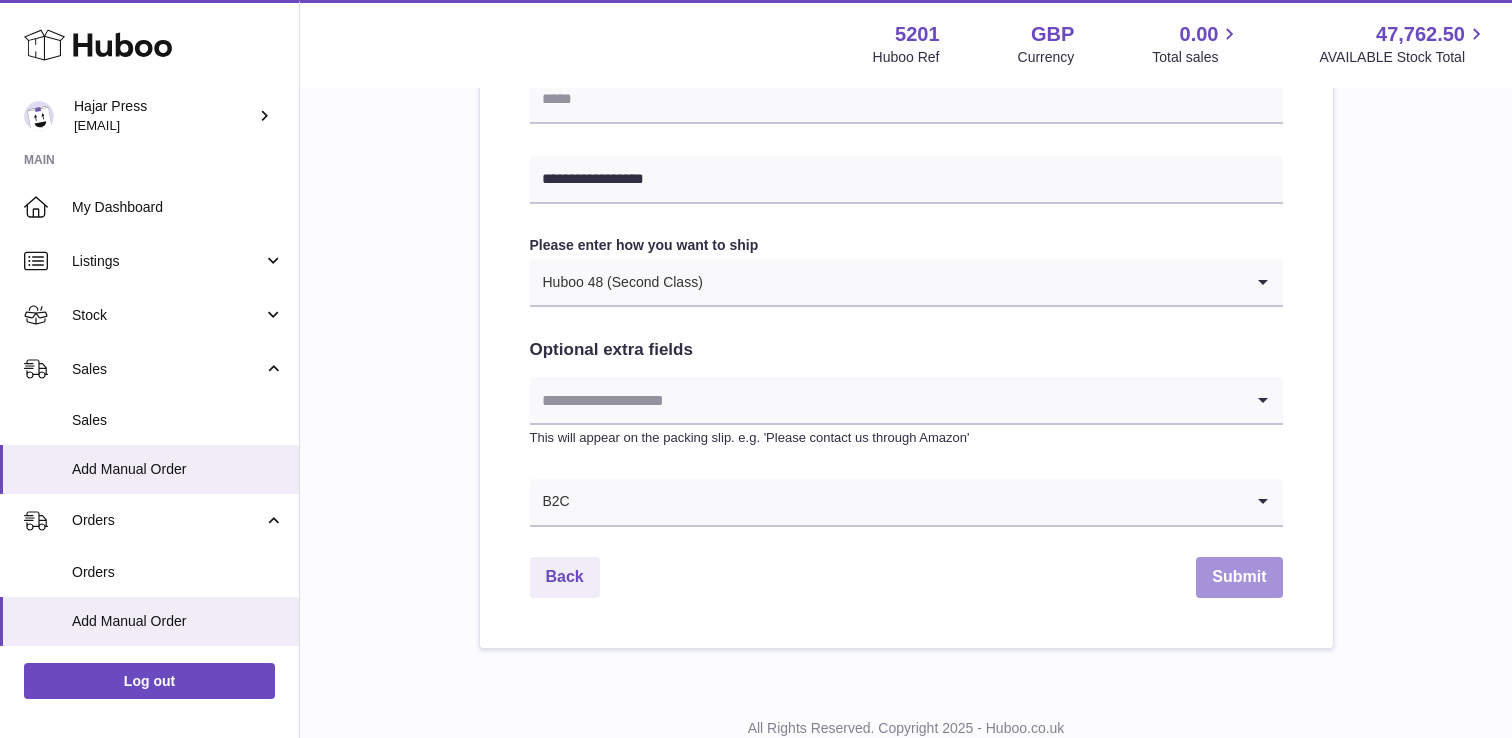 click on "Submit" at bounding box center (1239, 577) 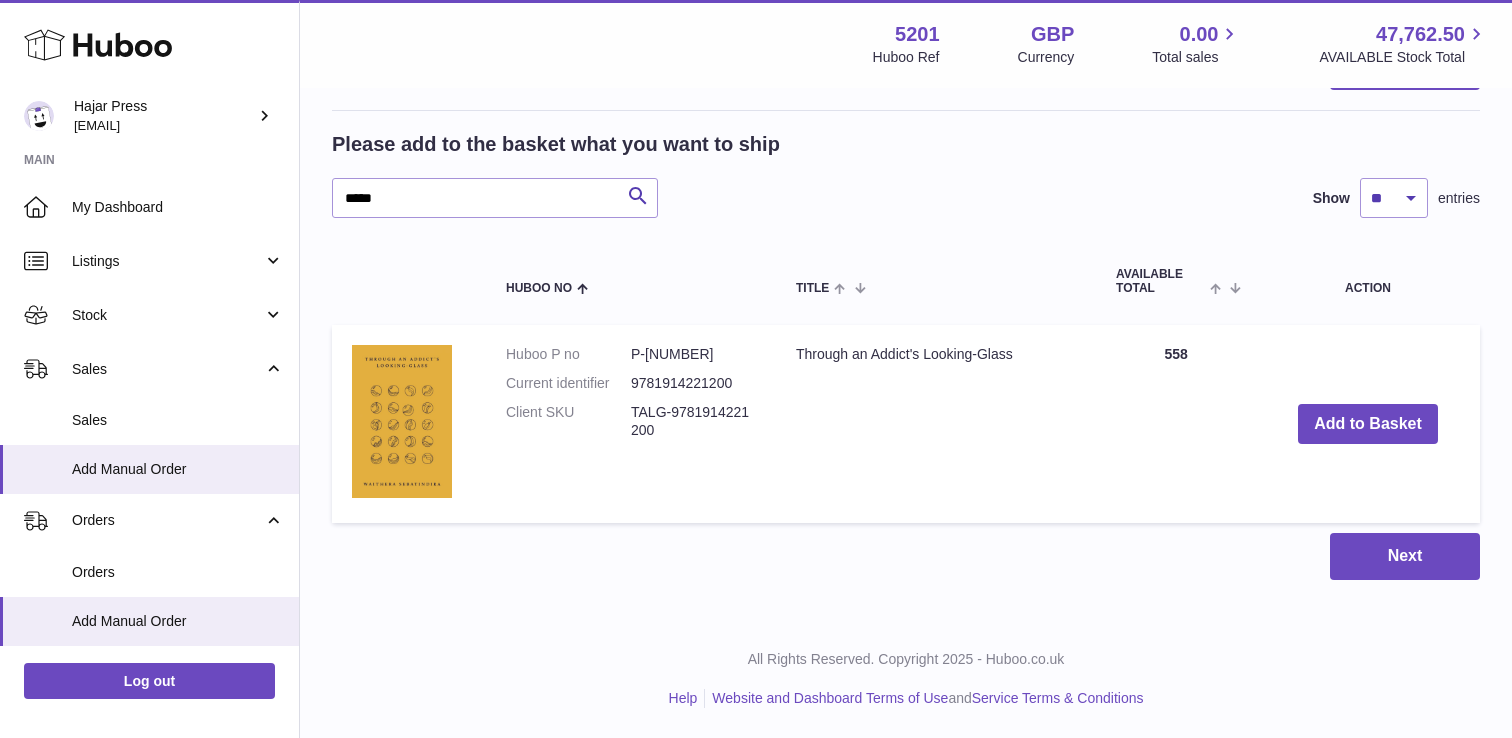 scroll, scrollTop: 0, scrollLeft: 0, axis: both 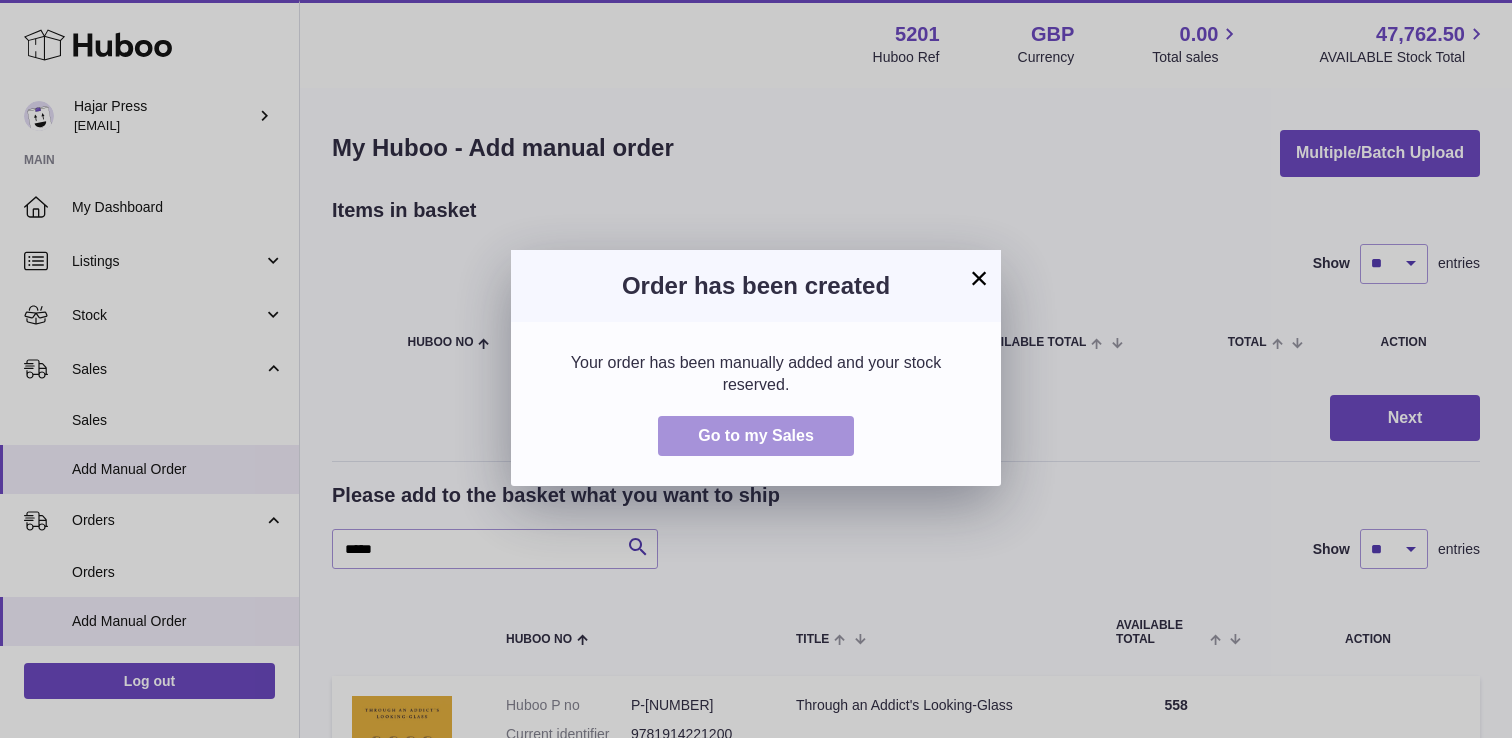 click on "Go to my Sales" at bounding box center [756, 435] 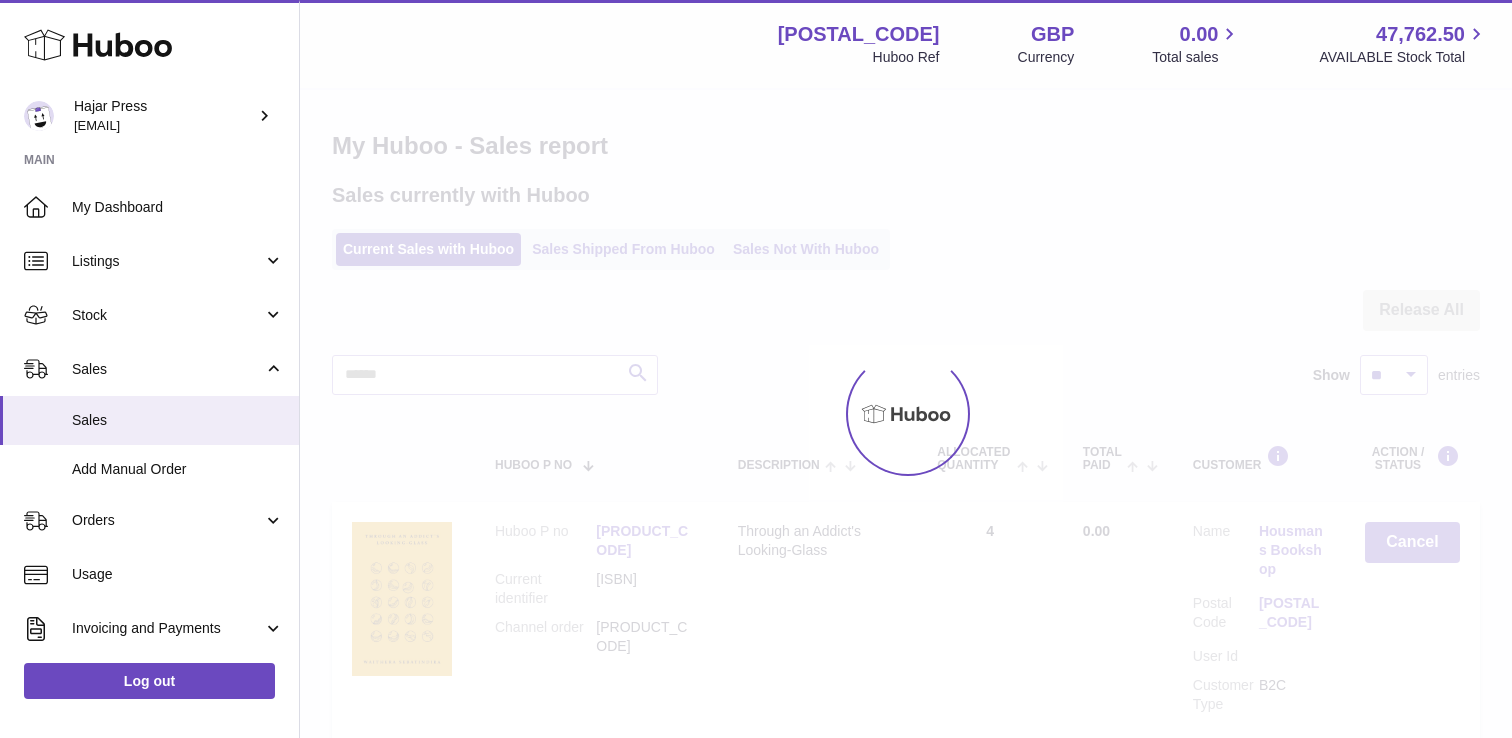 scroll, scrollTop: 0, scrollLeft: 0, axis: both 